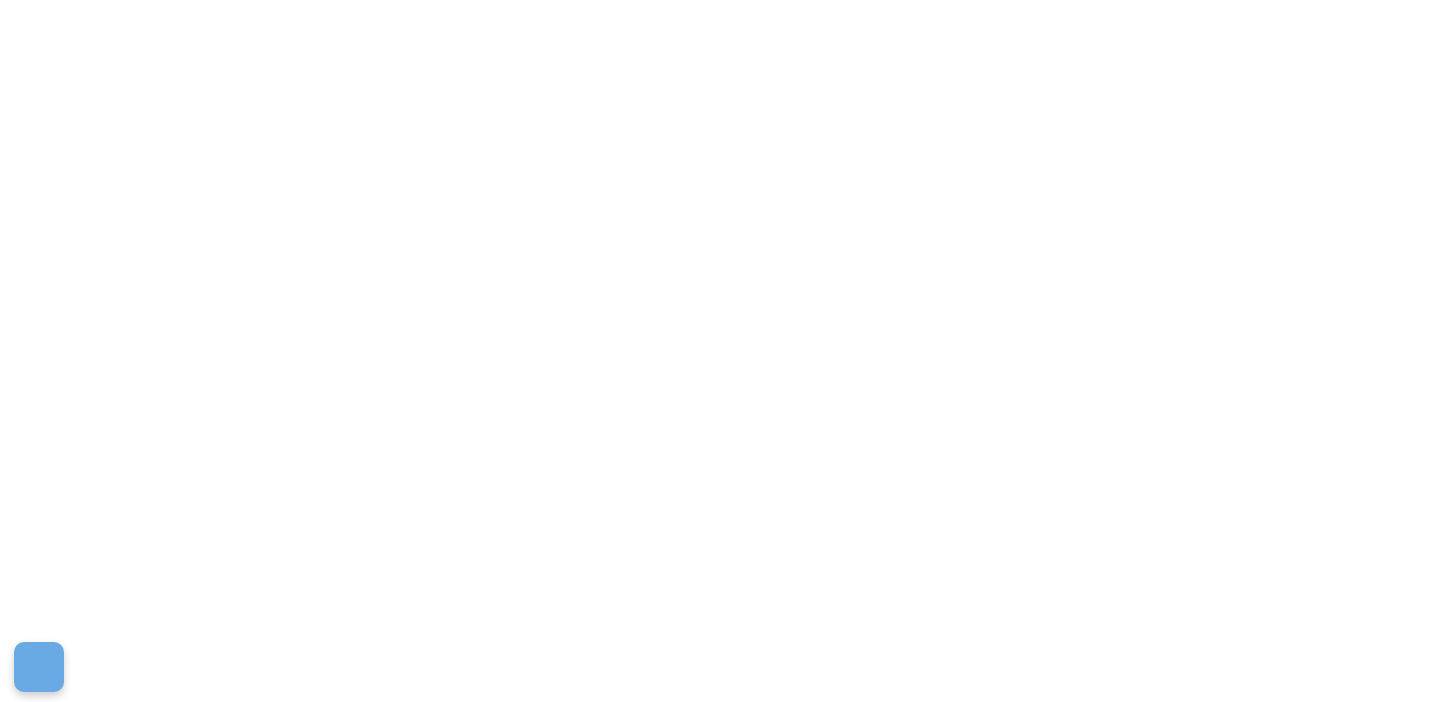 scroll, scrollTop: 0, scrollLeft: 0, axis: both 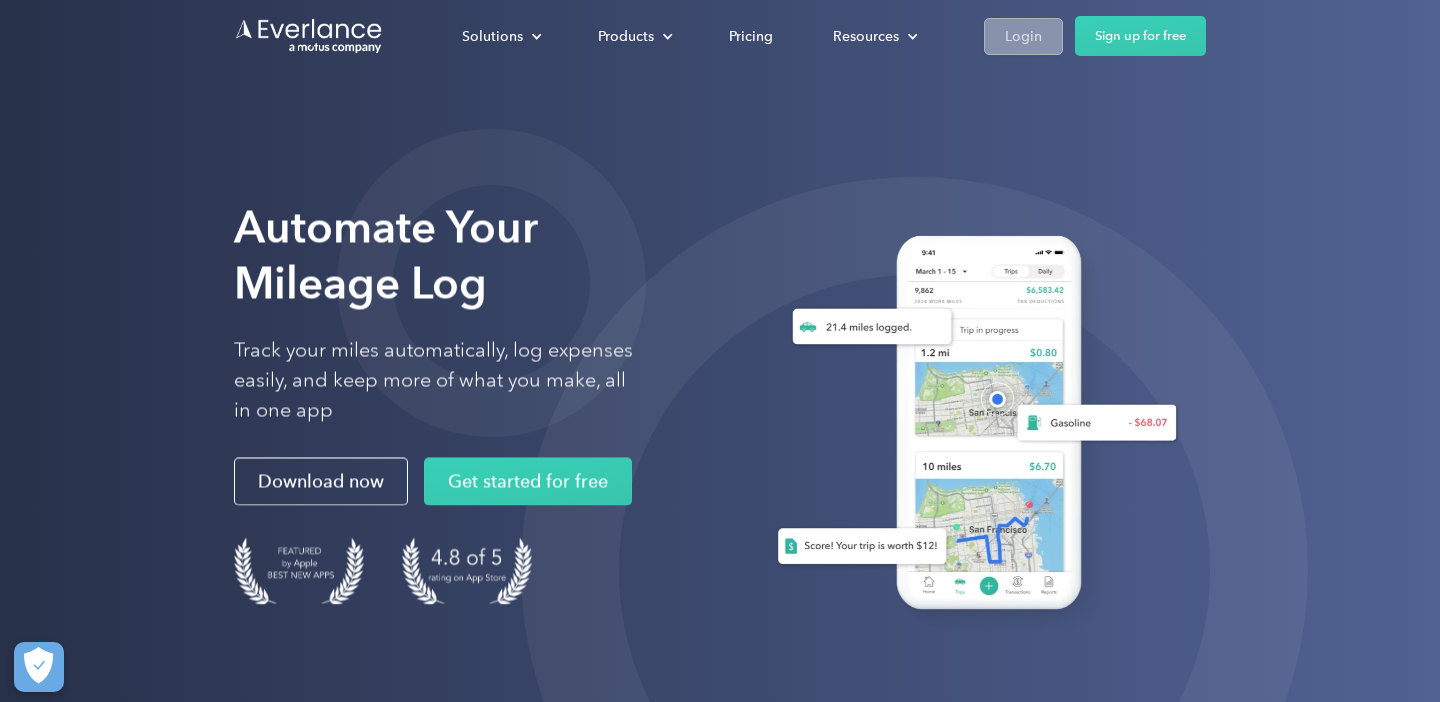 click on "Login" at bounding box center [1023, 36] 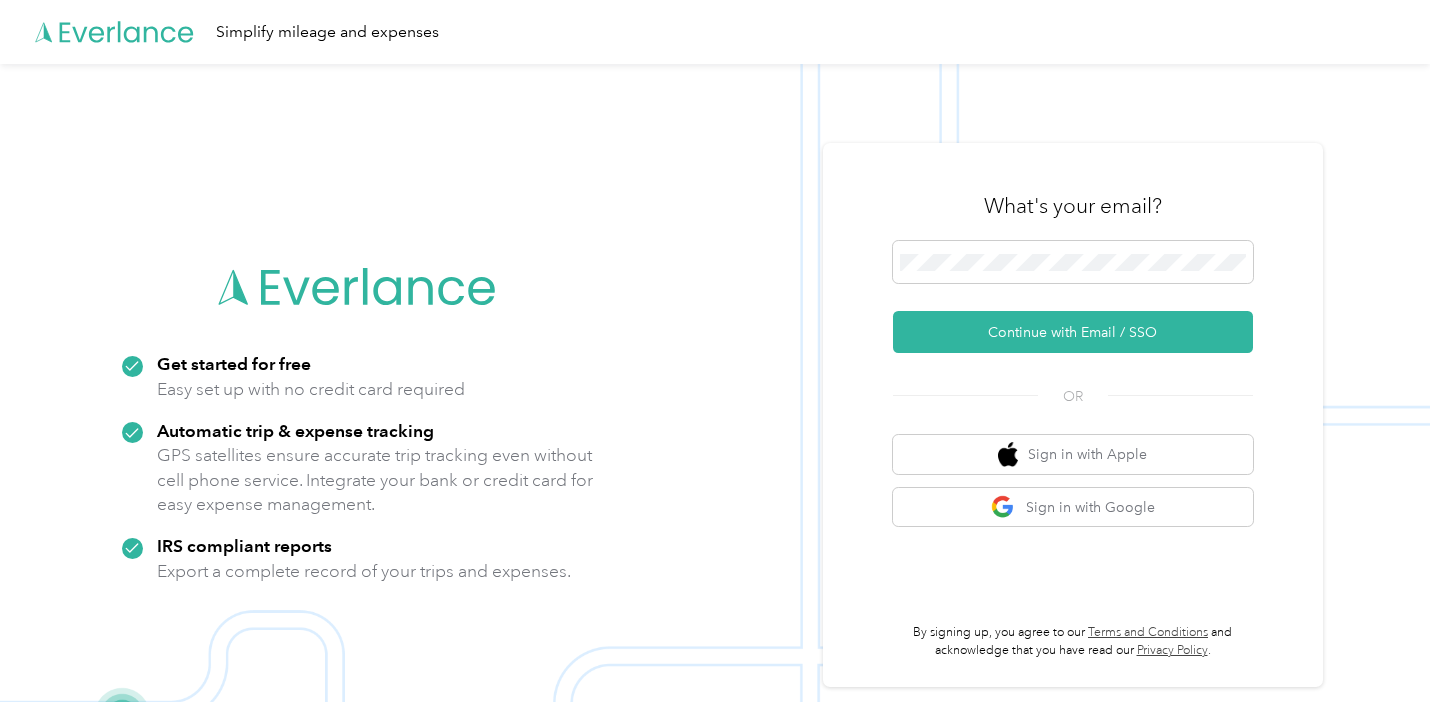 scroll, scrollTop: 0, scrollLeft: 0, axis: both 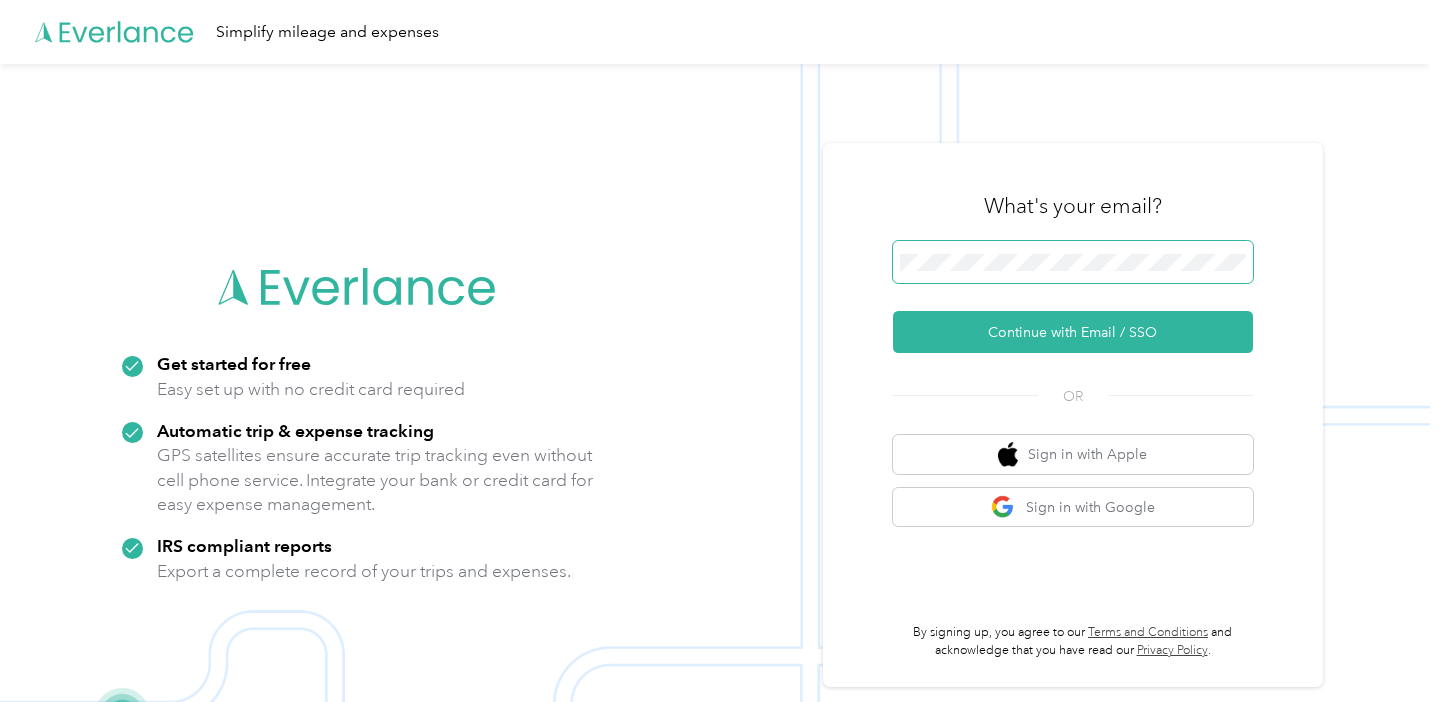 click at bounding box center (1246, 267) 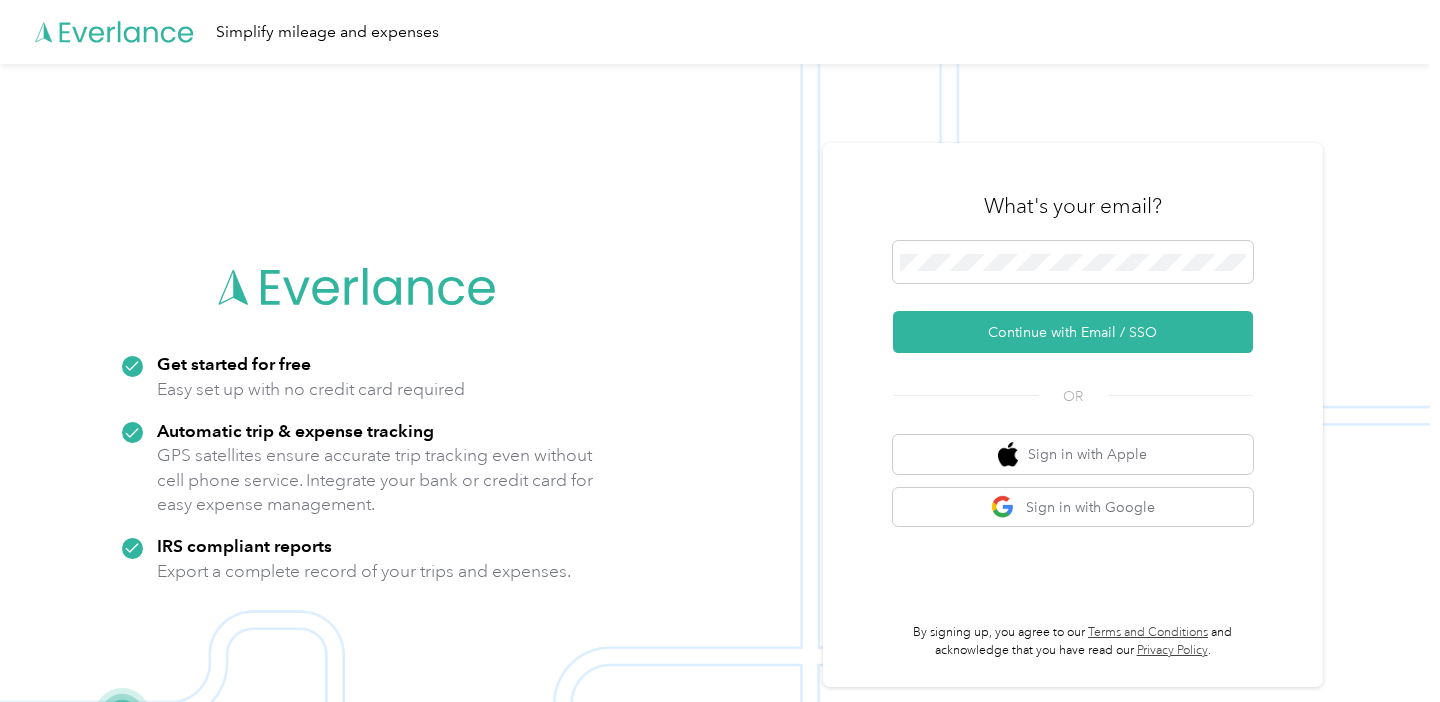 click at bounding box center (715, 415) 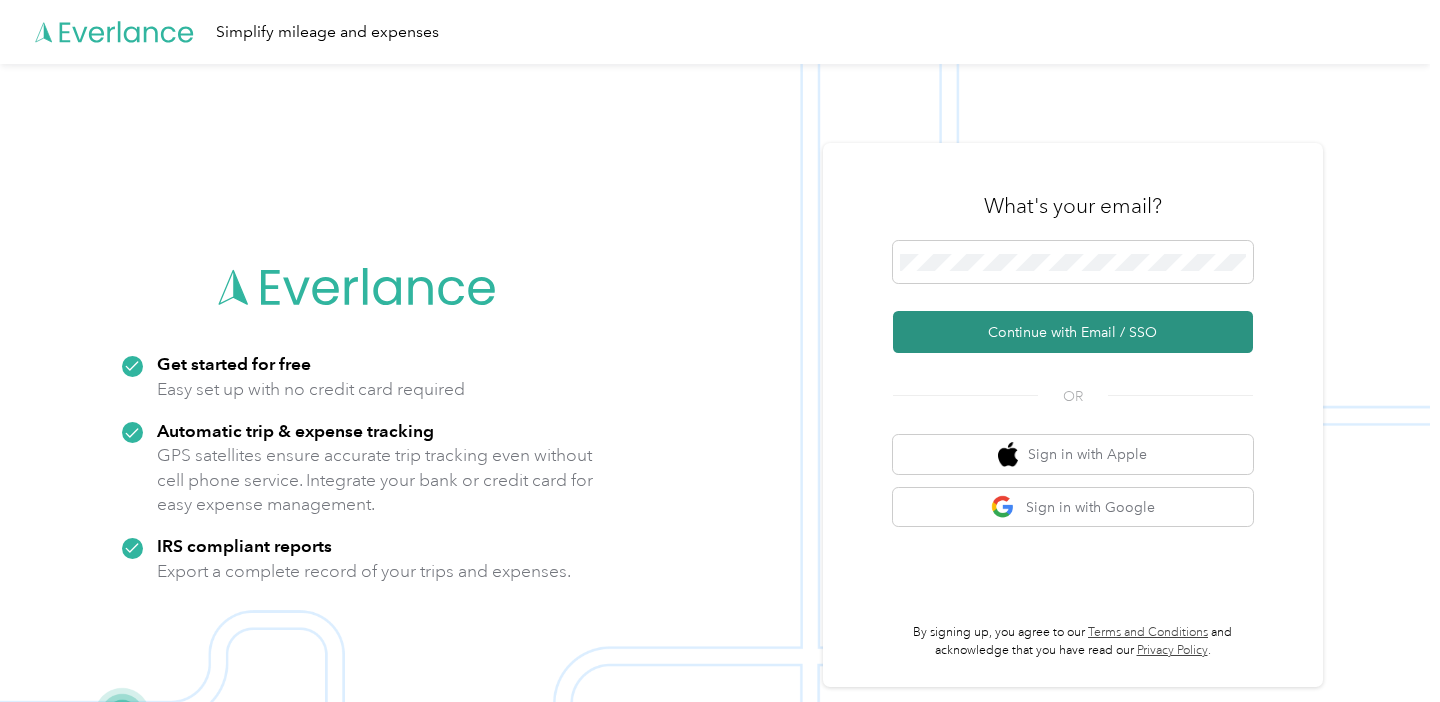click on "Continue with Email / SSO" at bounding box center (1073, 332) 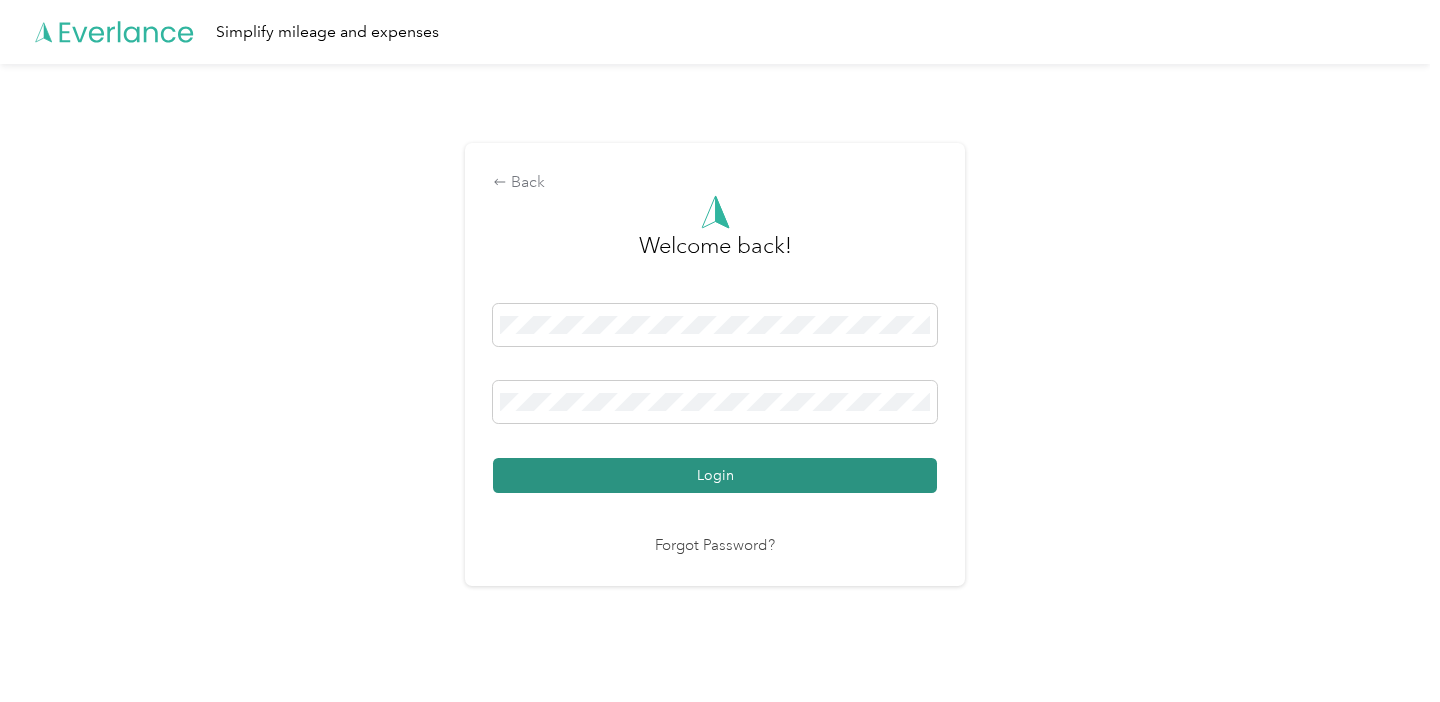 click on "Login" at bounding box center [715, 475] 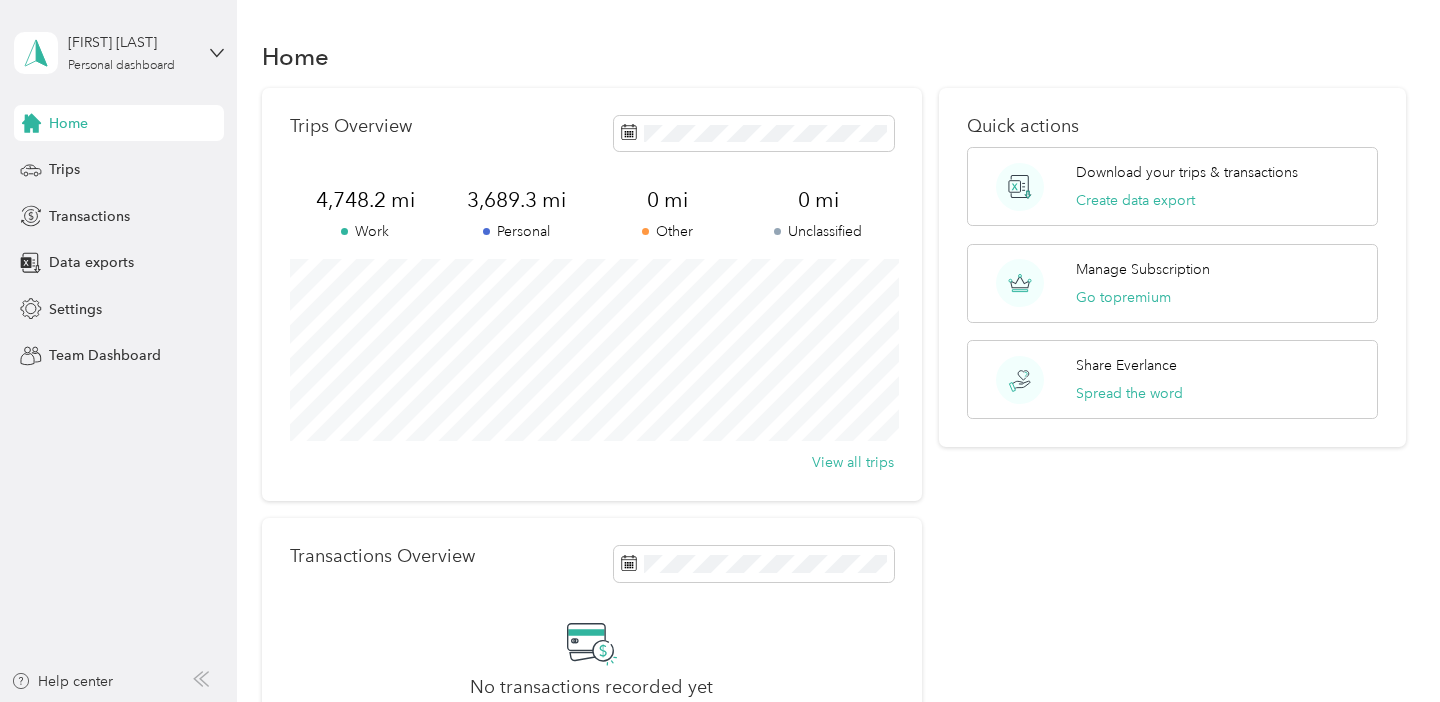 click on "Home Trips Transactions Data exports Settings Team Dashboard" at bounding box center (119, 239) 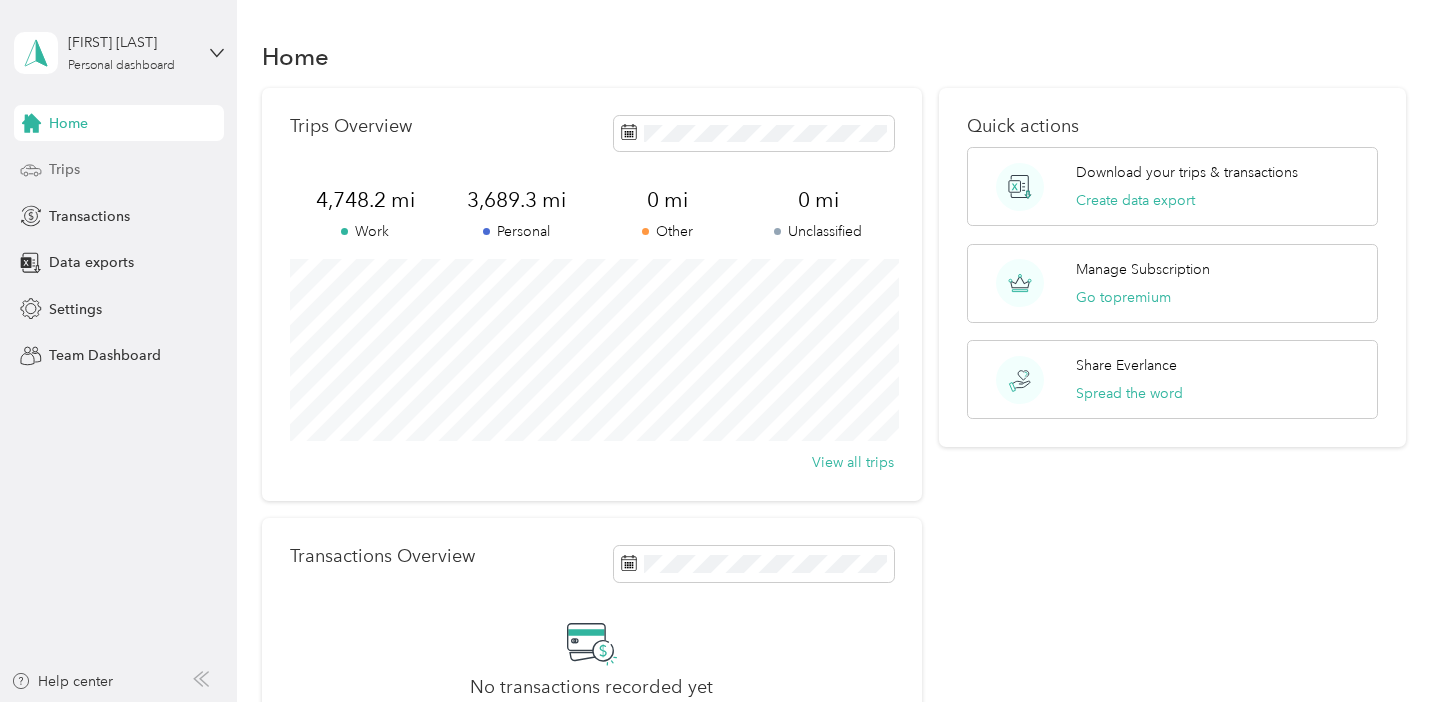 click on "Trips" at bounding box center (119, 170) 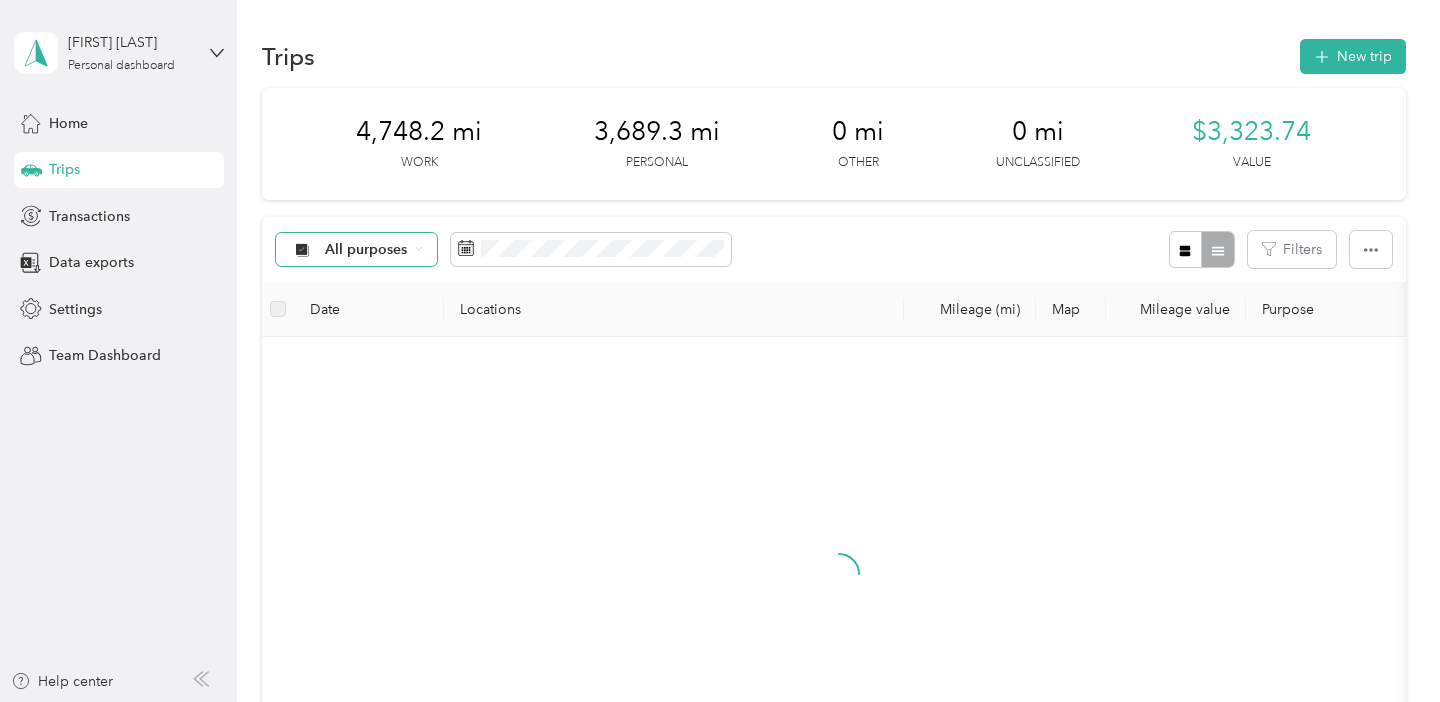 click on "All purposes" at bounding box center [366, 250] 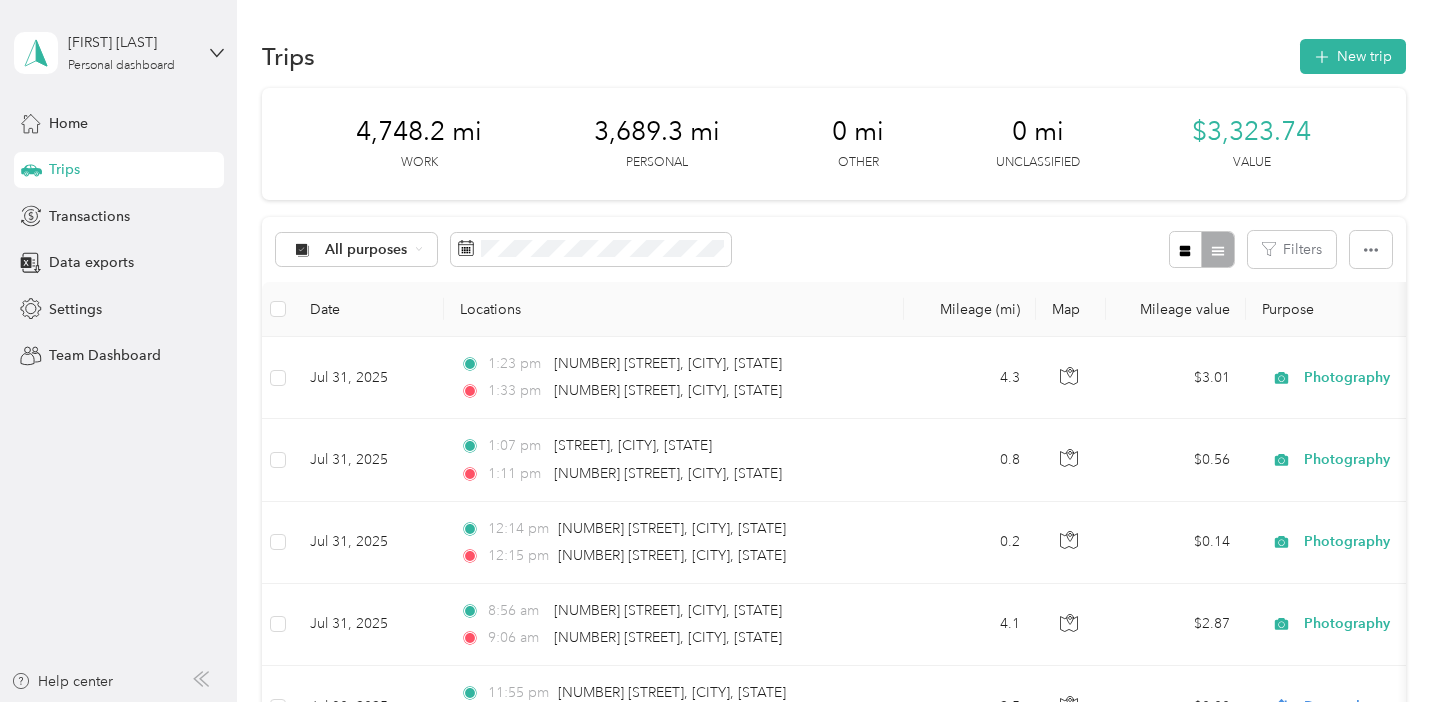 click on "School" at bounding box center (373, 425) 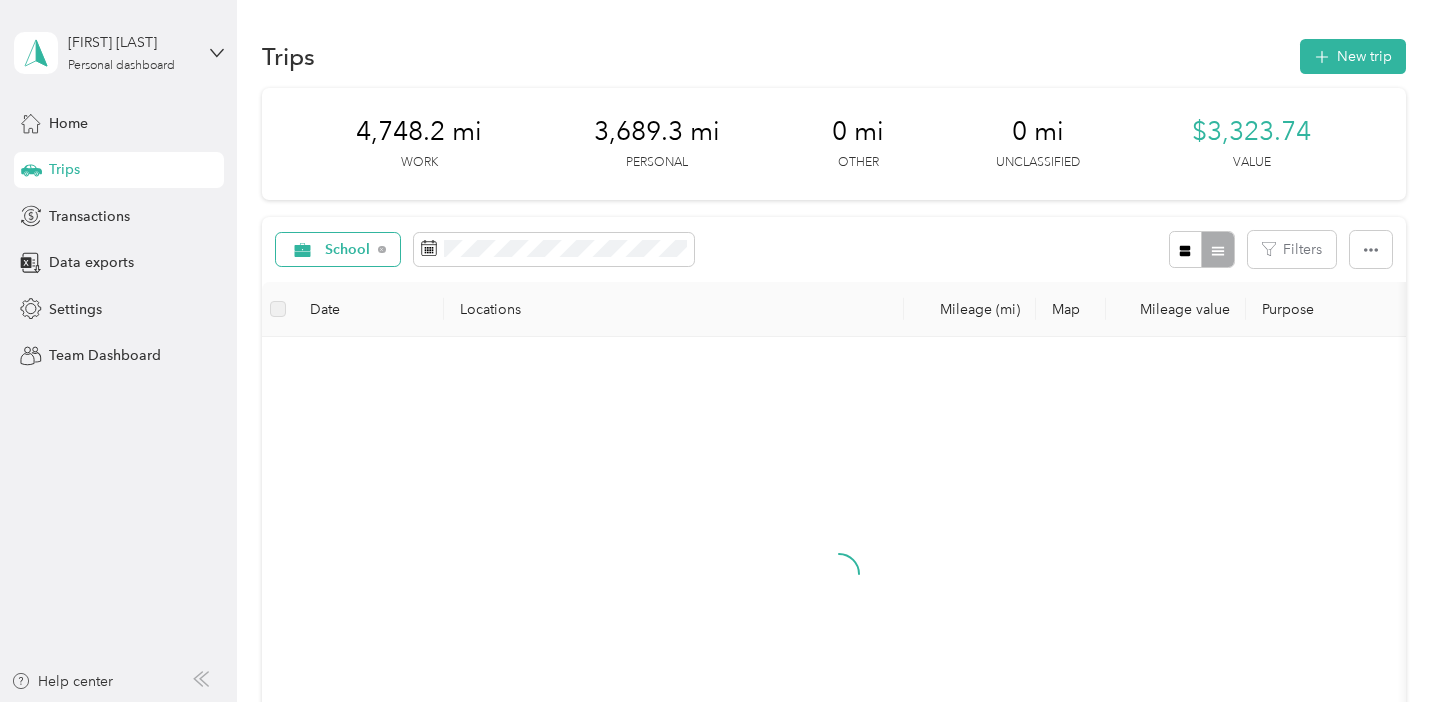 click on "School" at bounding box center (348, 250) 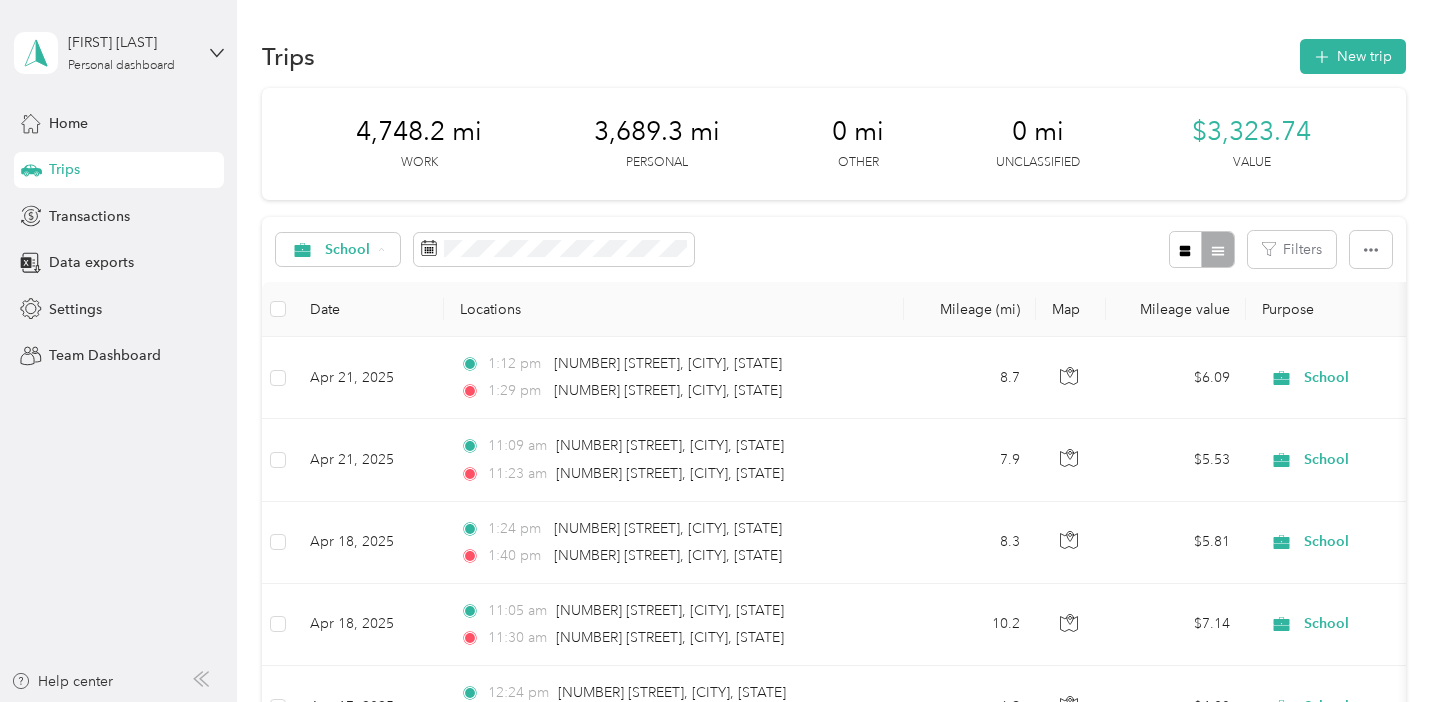 click on "Photography" at bounding box center (368, 460) 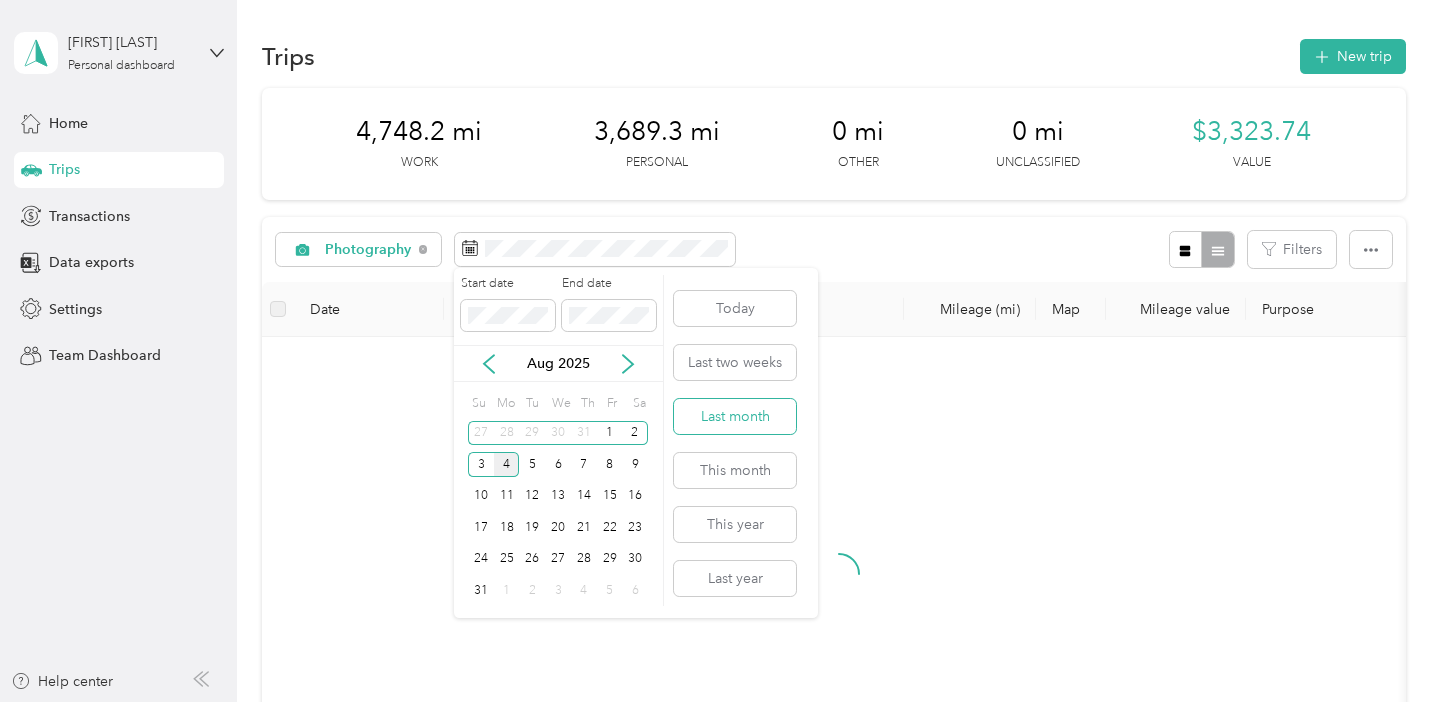 click on "Last month" at bounding box center [735, 416] 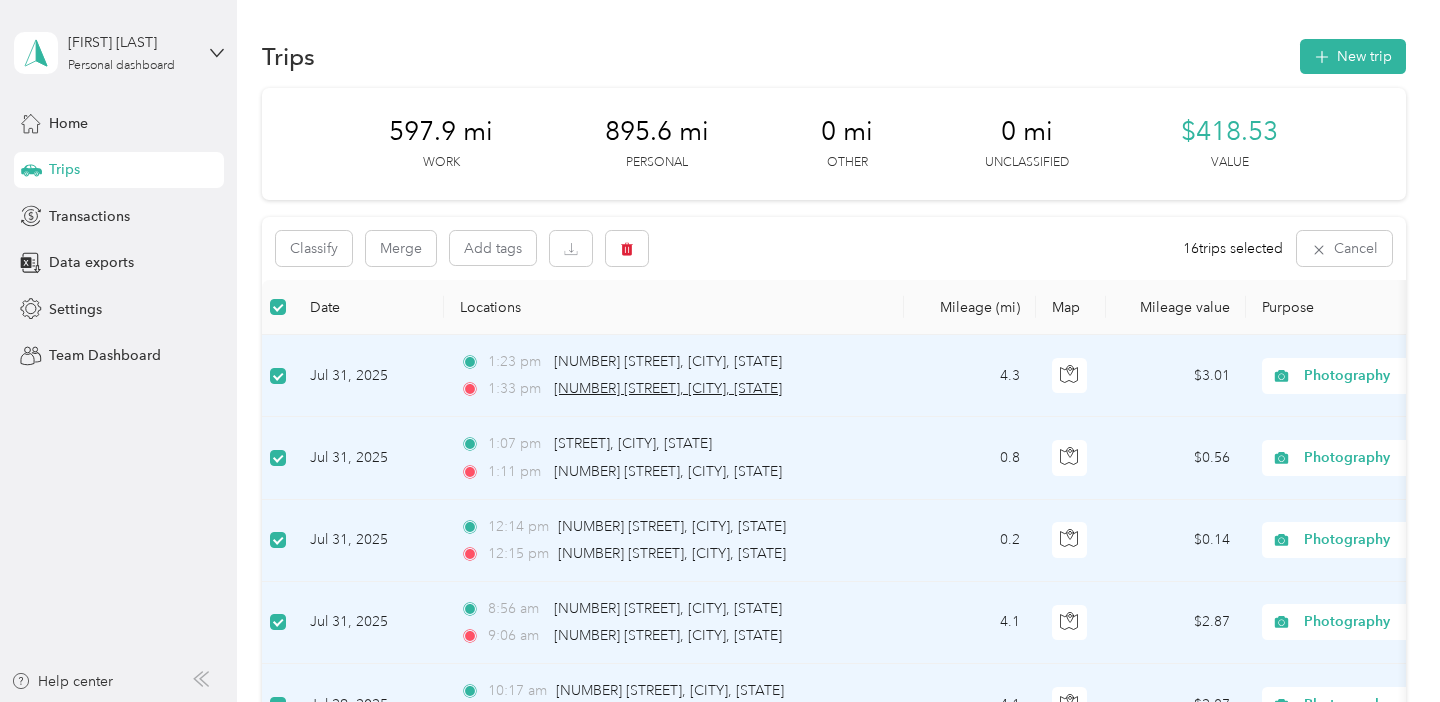scroll, scrollTop: 1295, scrollLeft: 0, axis: vertical 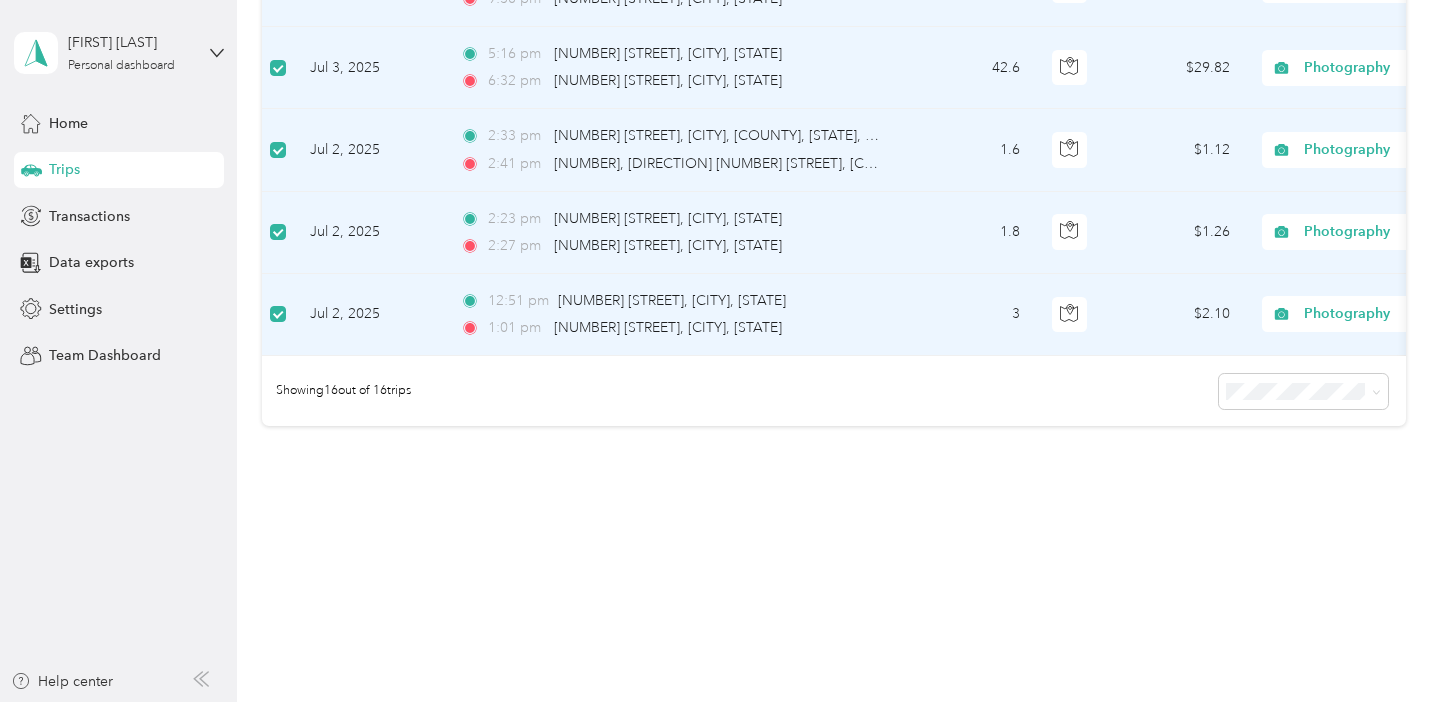 click on "Showing  16  out of   16  trips" at bounding box center (834, 391) 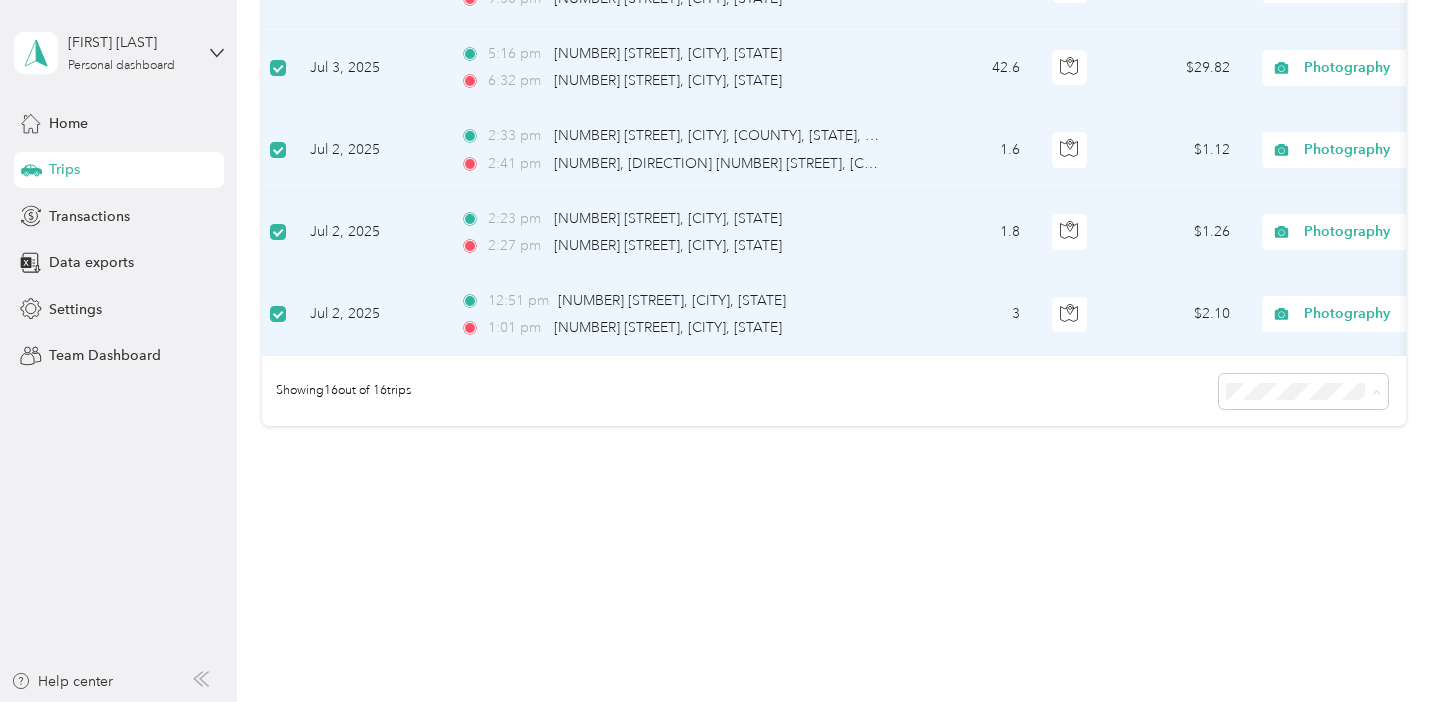 click on "[DATE] [TIME] [NUMBER] [STREET], [CITY], [STATE] [TIME] [NUMBER] [STREET], [CITY], [STATE] [DISTANCE] [CURRENCY] [PURPOSE] [METHOD] -- [DATE] [TIME] [STREET], [CITY], [STATE] [TIME] [NUMBER] [STREET], [CITY], [STATE] [DISTANCE] [CURRENCY] [PURPOSE] [METHOD] -- [DATE] [TIME] [NUMBER] [STREET], [CITY], [STATE] [TIME] [NUMBER] [STREET], [CITY], [STATE] [DISTANCE] [CURRENCY] [PURPOSE] [METHOD] -- [DATE] [TIME] [NUMBER] [STREET], [CITY], [STATE] [TIME] [NUMBER] [STREET], [CITY], [STATE] [DISTANCE] [CURRENCY] [PURPOSE] [METHOD] -- [DATE] [TIME] [NUMBER] [STREET], [CITY], [STATE] [TIME] [NUMBER] [STREET], [CITY], [STATE] [DISTANCE] [CURRENCY] [PURPOSE] [METHOD] -- [DATE] [TIME] [NUMBER] [STREET], [CITY], [STATE] [TIME] [NUMBER] [STREET], [CITY], [STATE] [DISTANCE] [CURRENCY] [PURPOSE] [METHOD] -- [DATE] [TIME] [NUMBER] [STREET], [CITY], [STATE] [TIME] [NUMBER] [STREET], [CITY], [STATE] [DISTANCE] [CURRENCY] [PURPOSE] [METHOD]" at bounding box center [834, -355] 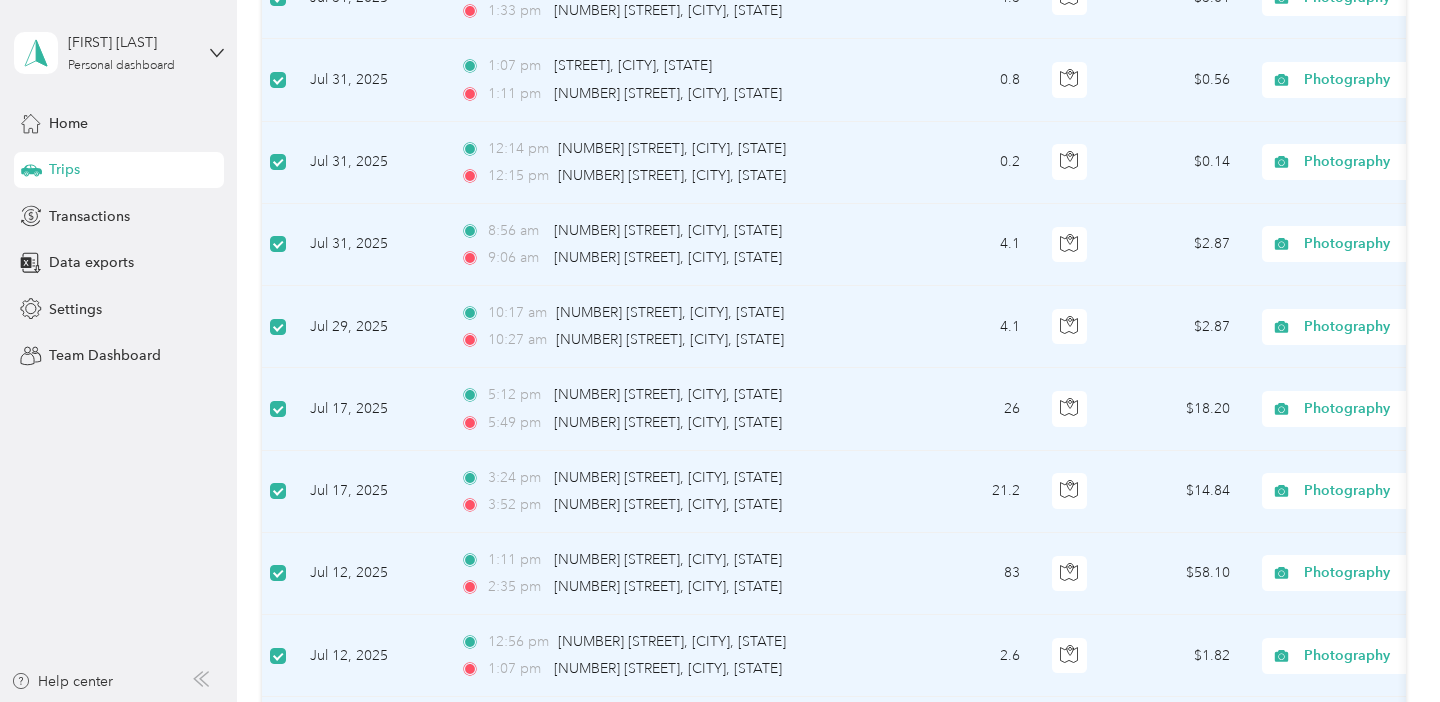 scroll, scrollTop: 0, scrollLeft: 0, axis: both 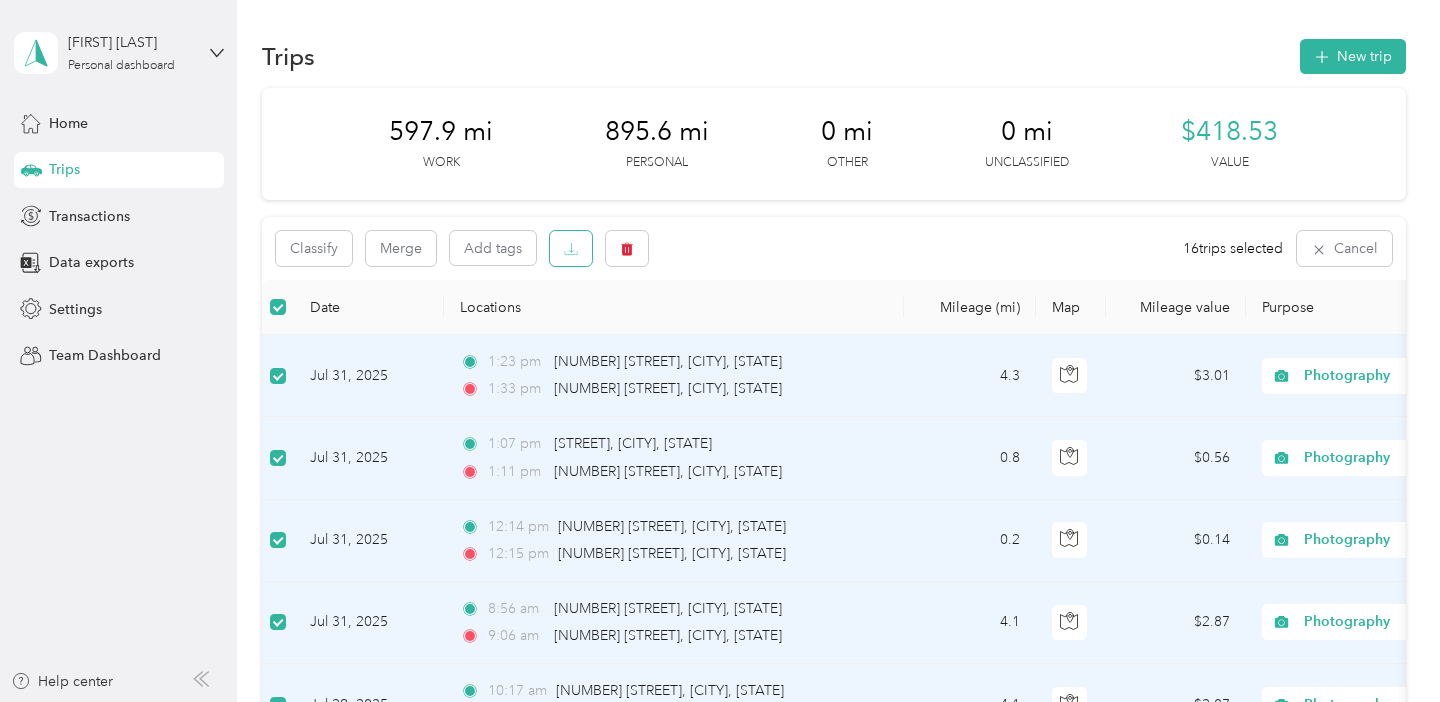 click at bounding box center (571, 248) 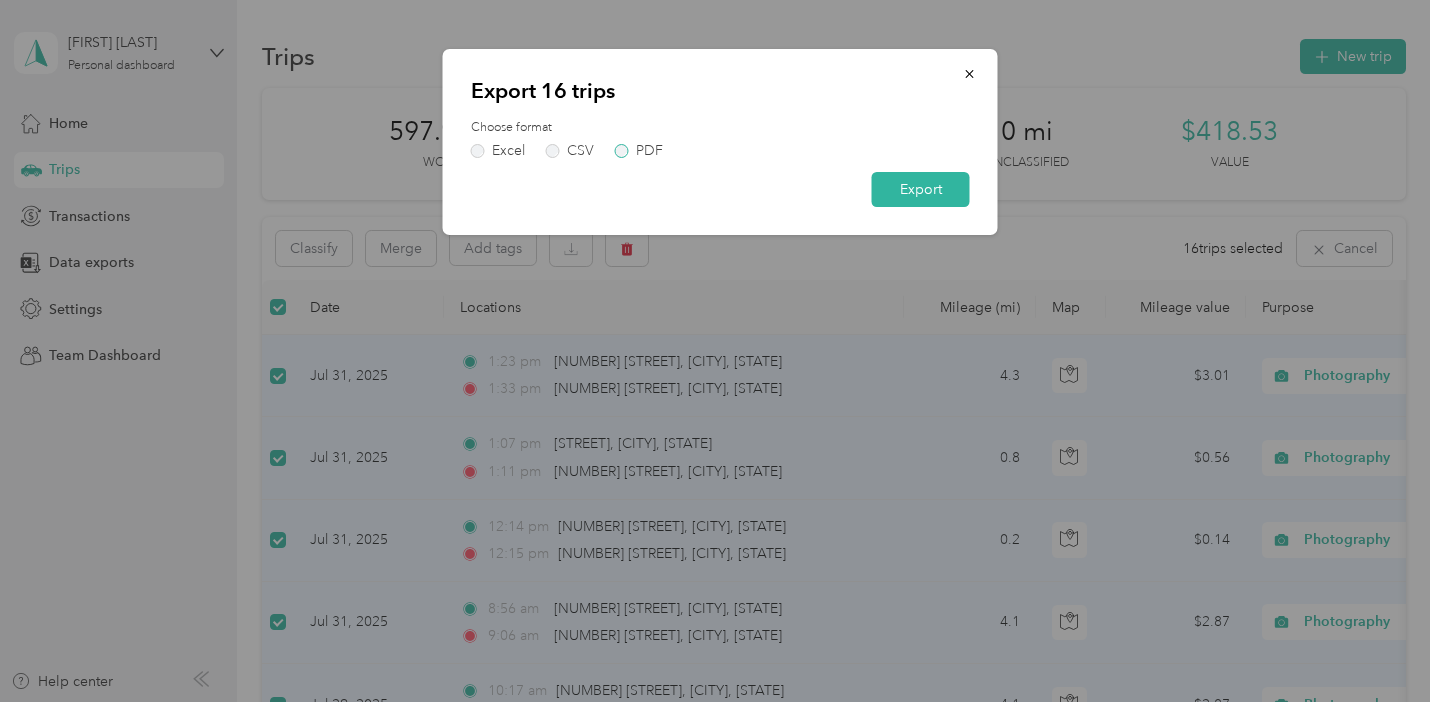 click on "PDF" at bounding box center [649, 151] 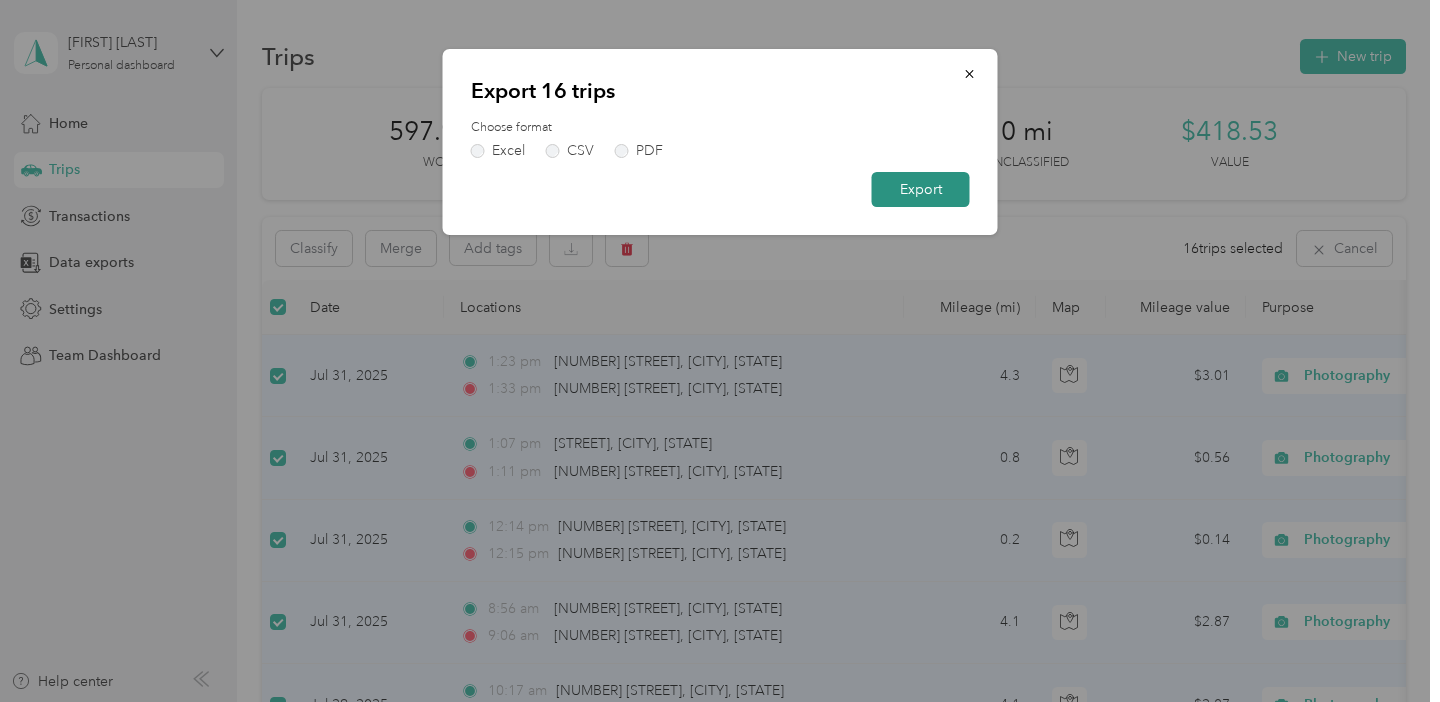 click on "Export" at bounding box center (921, 189) 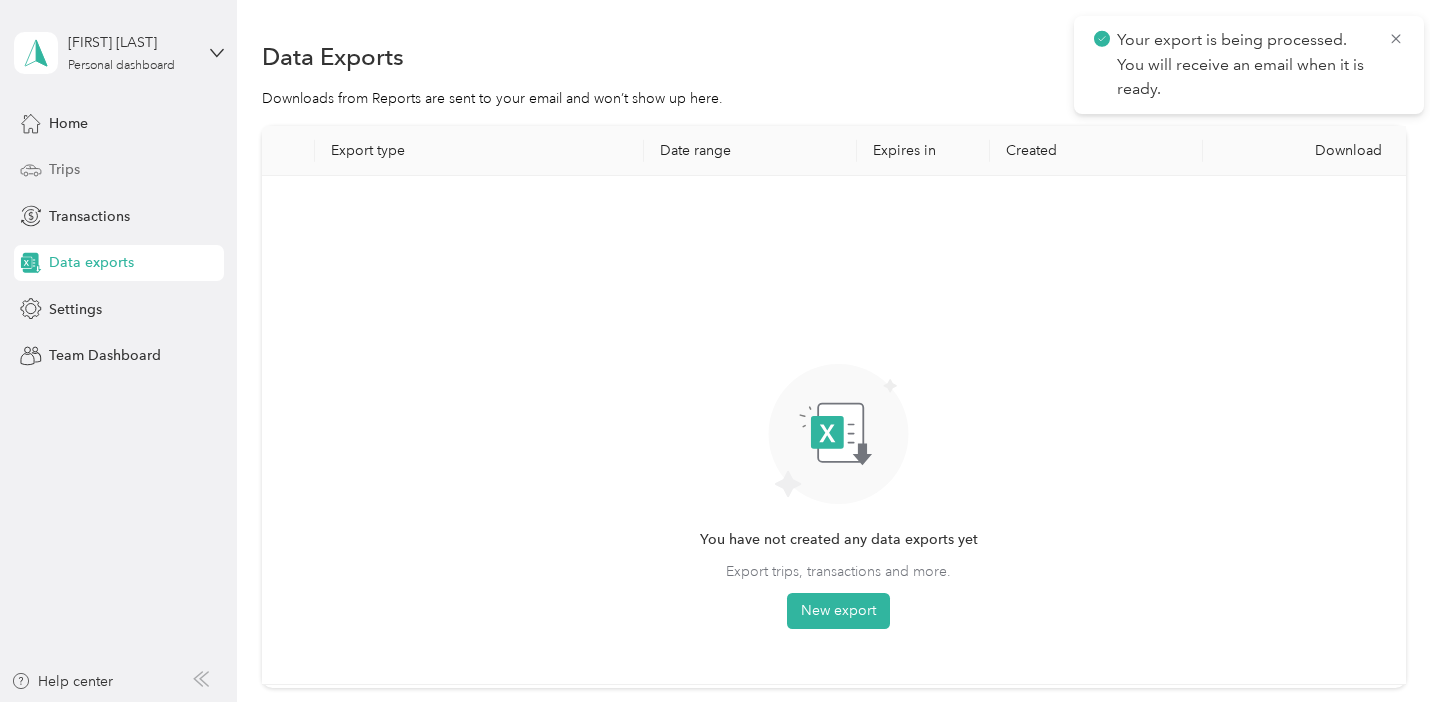 click on "Trips" at bounding box center (119, 170) 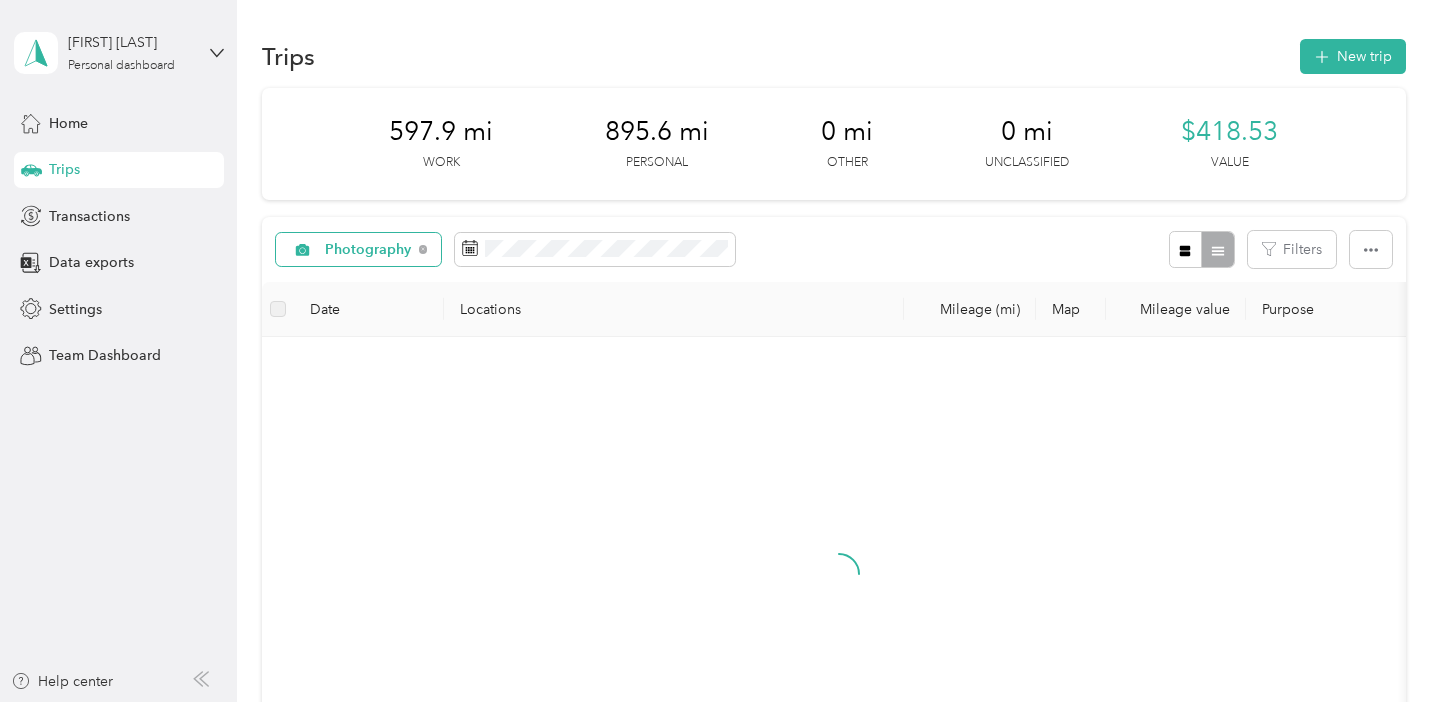click on "Photography" at bounding box center [368, 250] 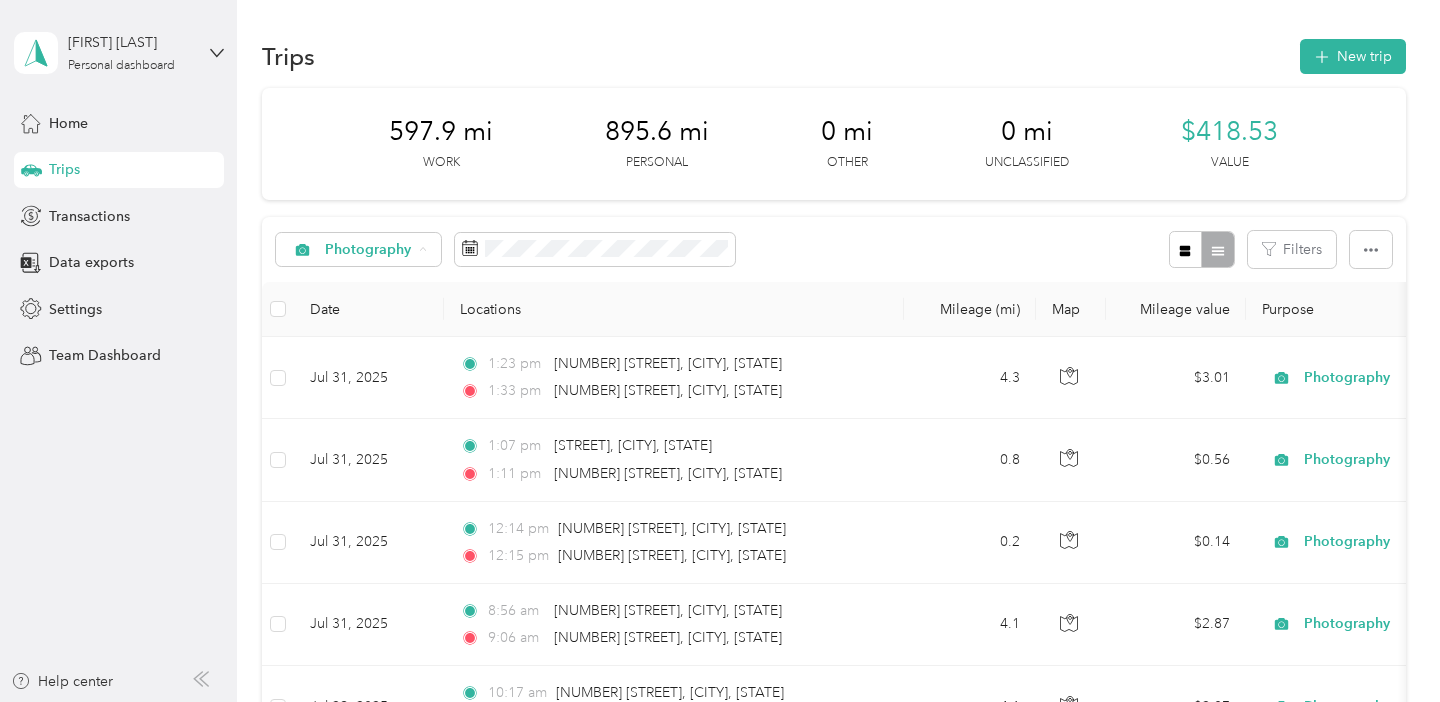 click on "Instacart" at bounding box center [380, 495] 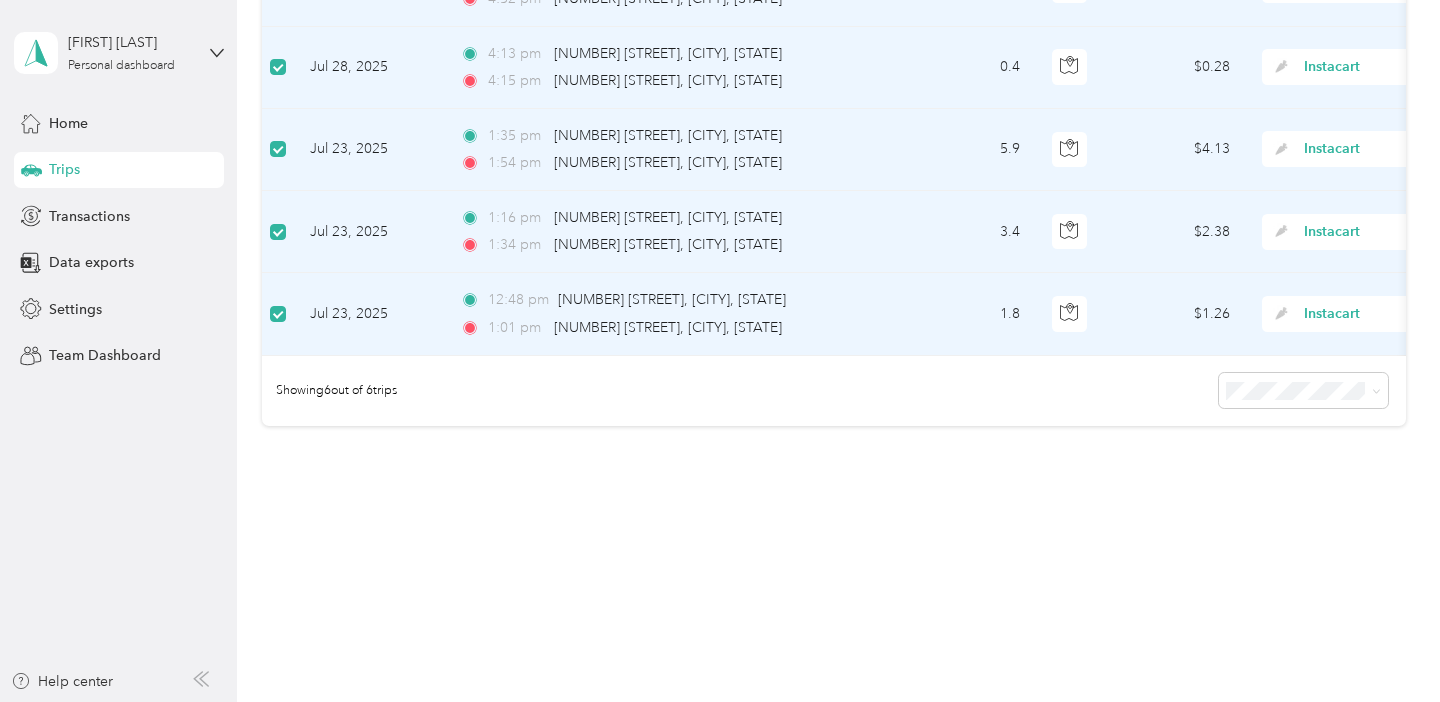 scroll, scrollTop: 0, scrollLeft: 0, axis: both 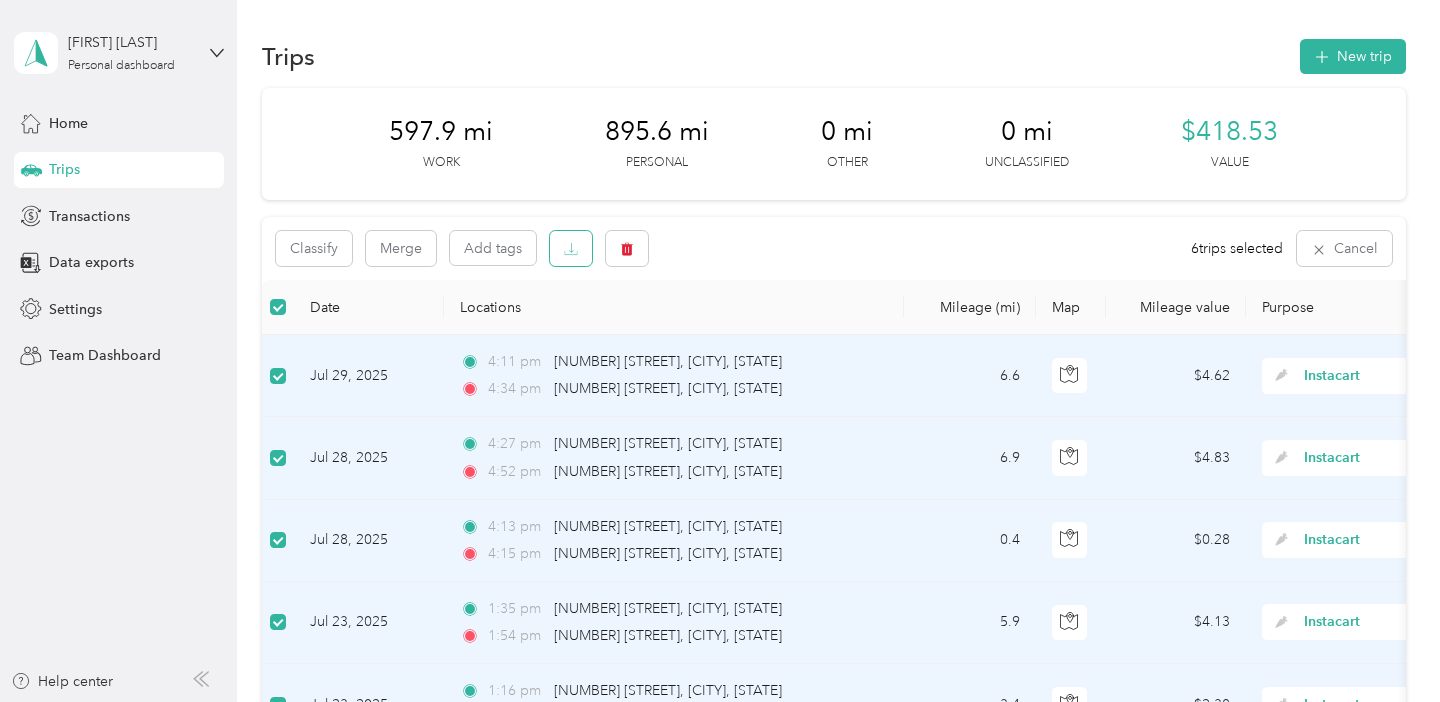 click 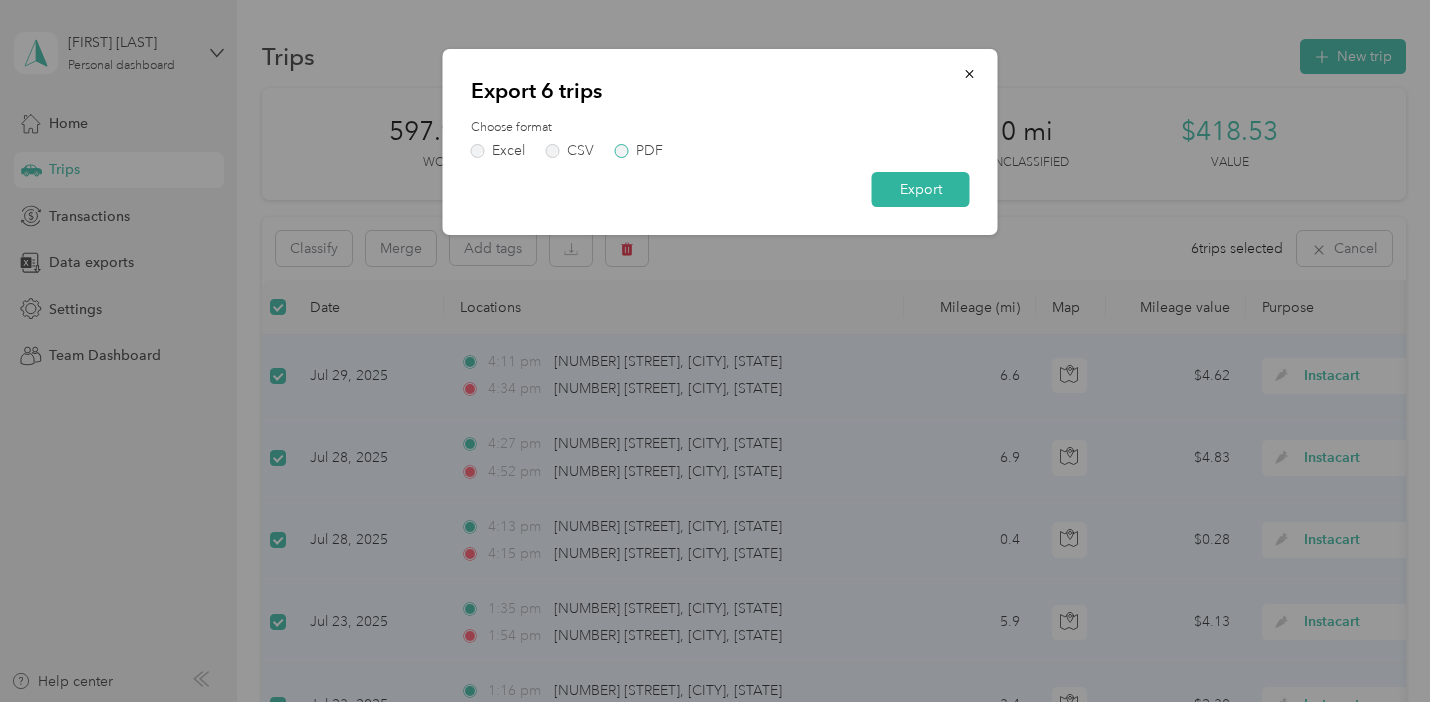click on "PDF" at bounding box center [649, 151] 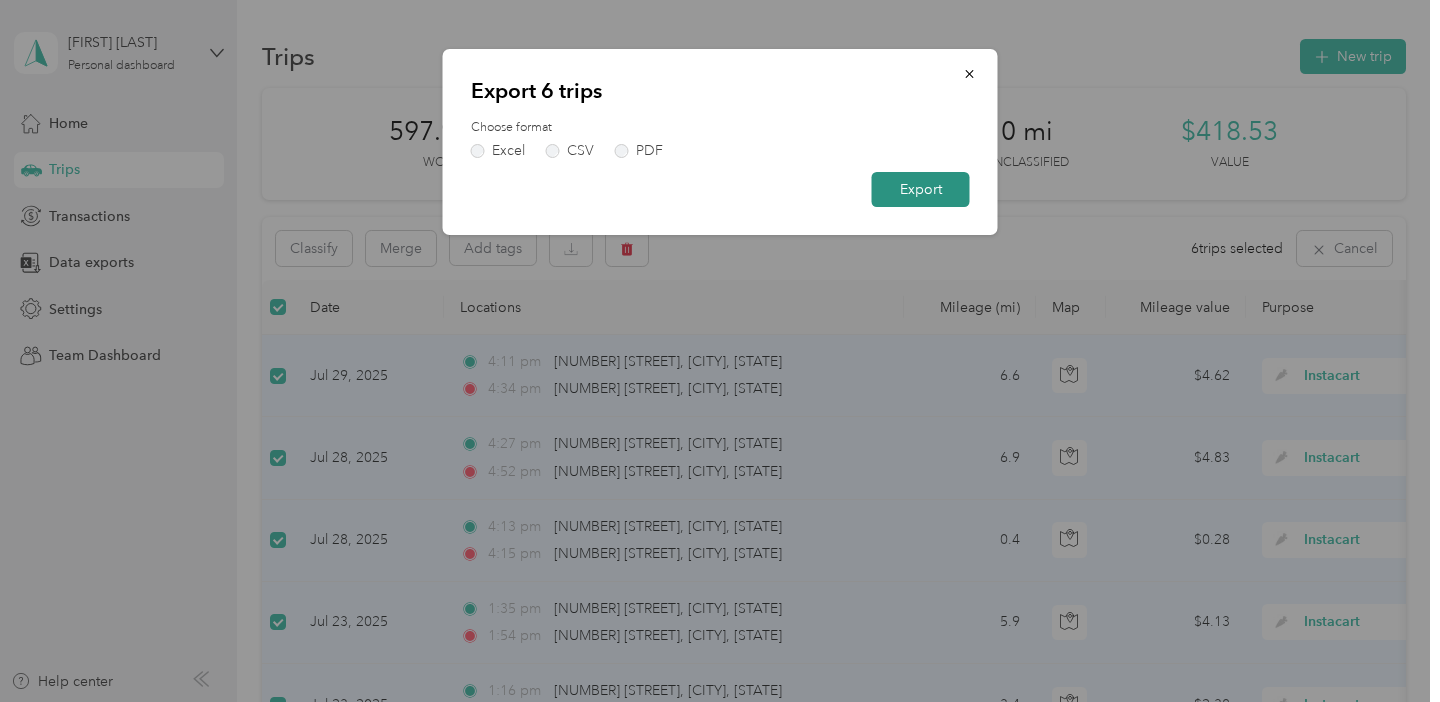 click on "Export" at bounding box center (921, 189) 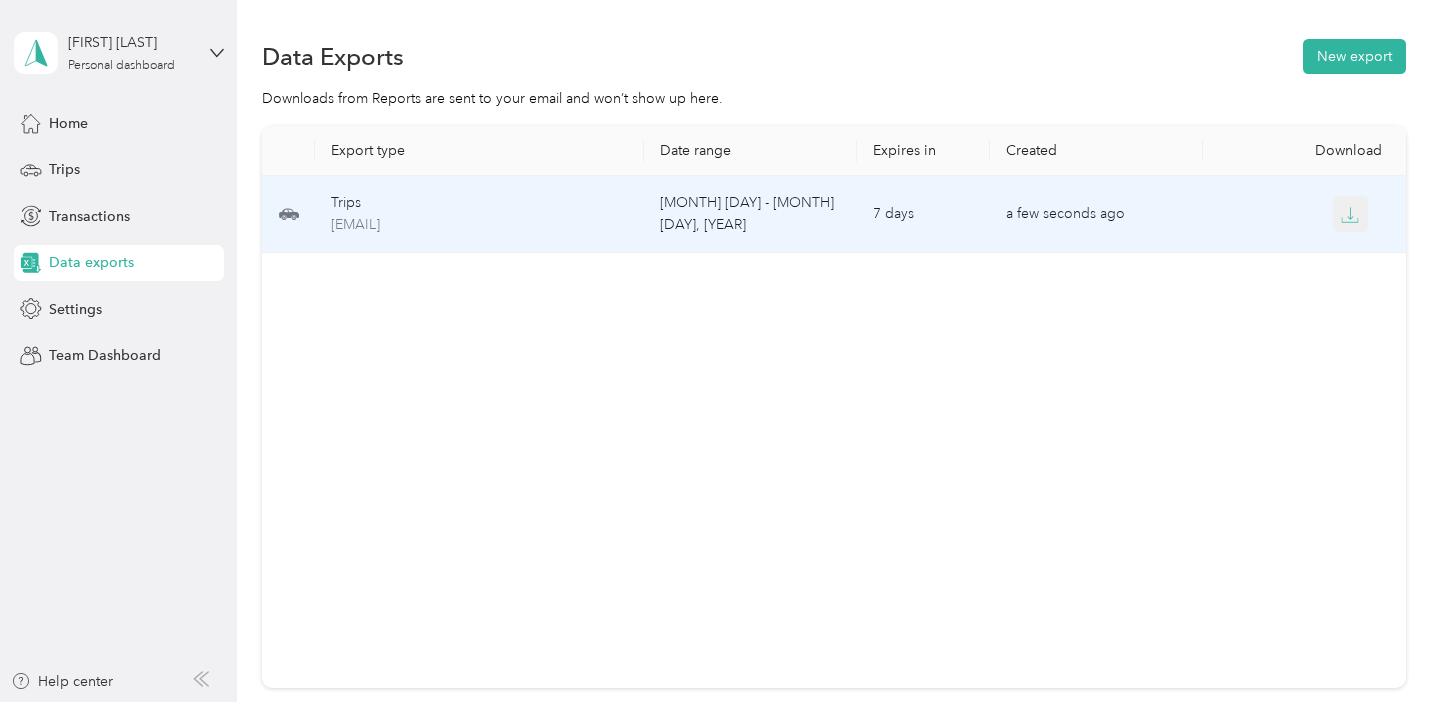 click 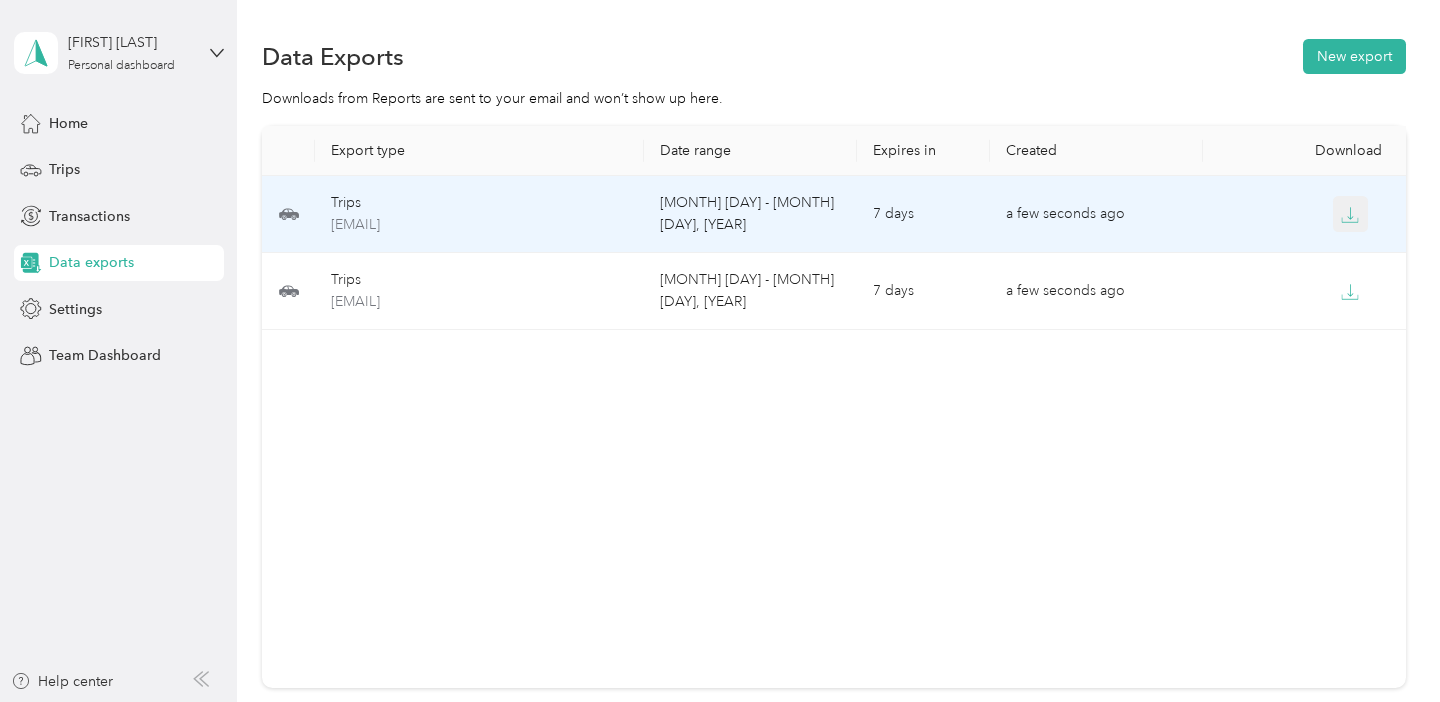 click 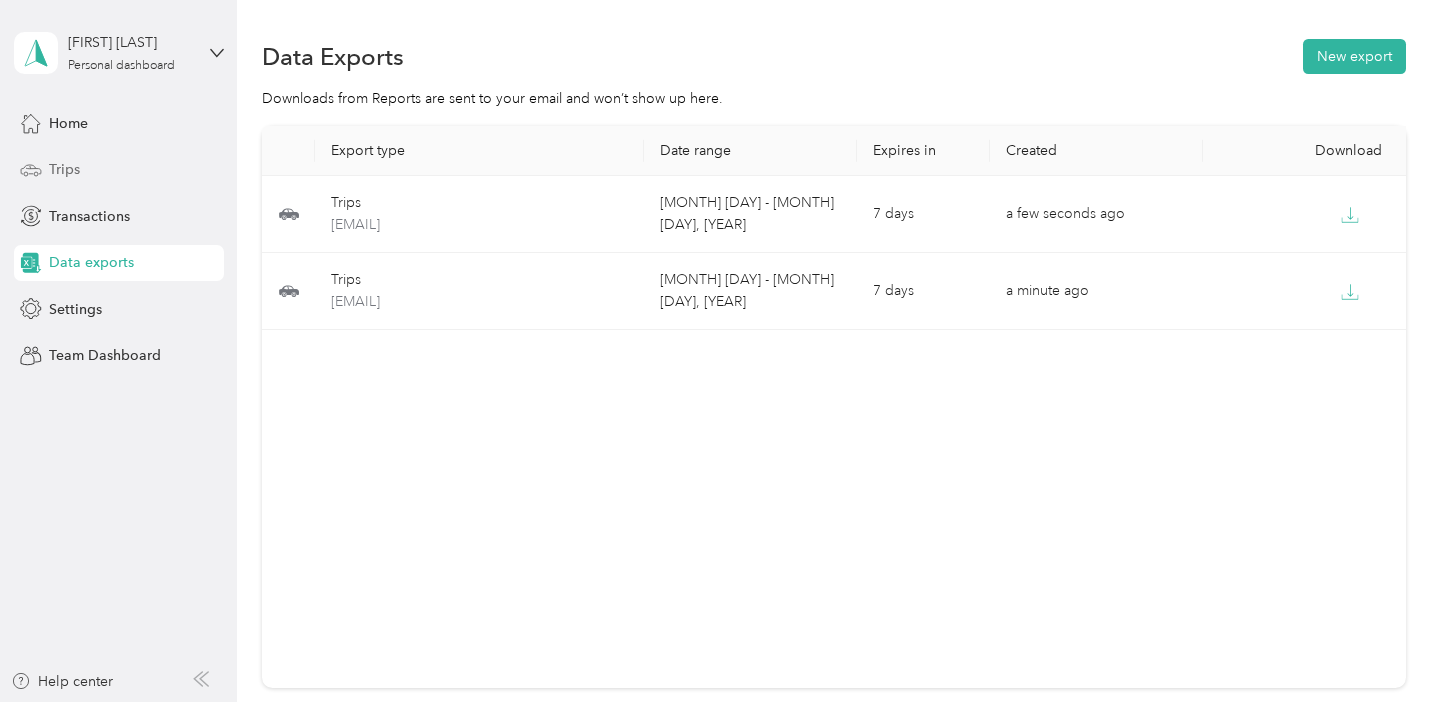 click on "Trips" at bounding box center [119, 170] 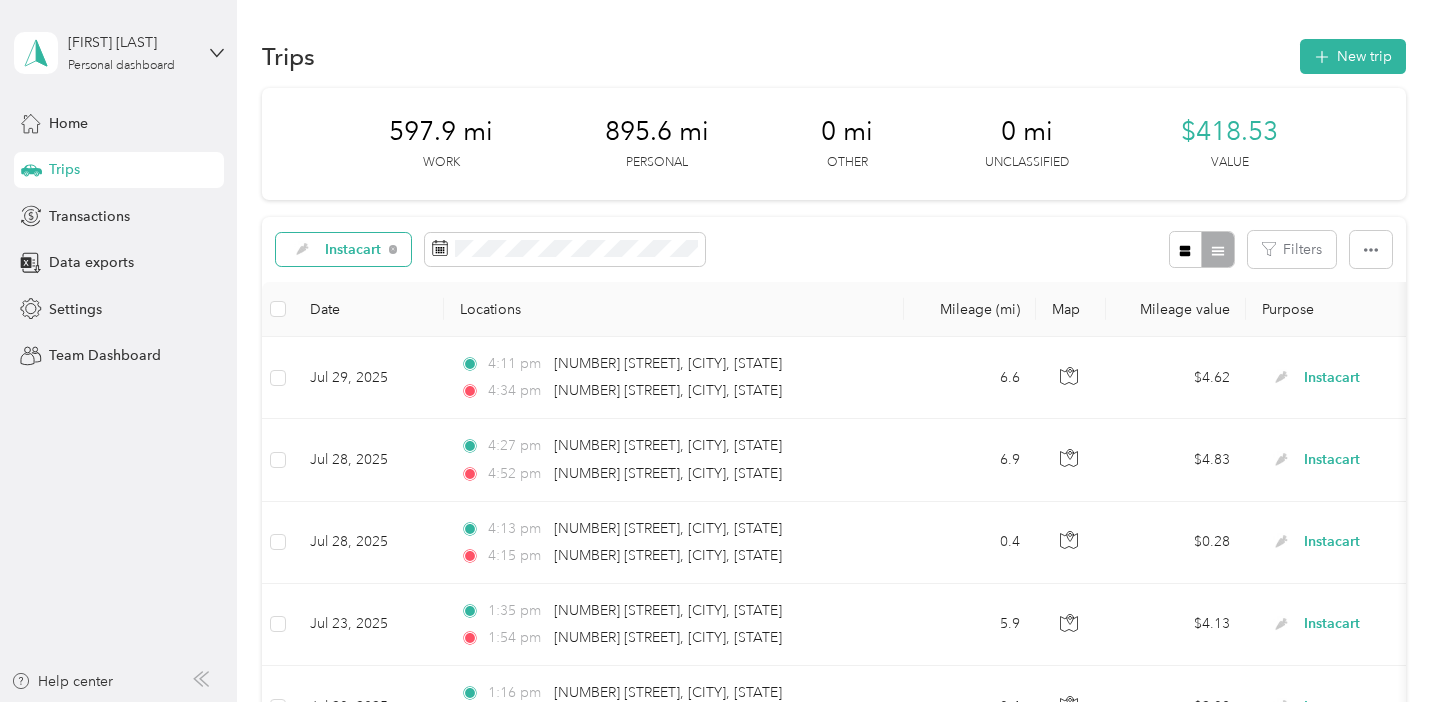 click on "Instacart" at bounding box center [353, 250] 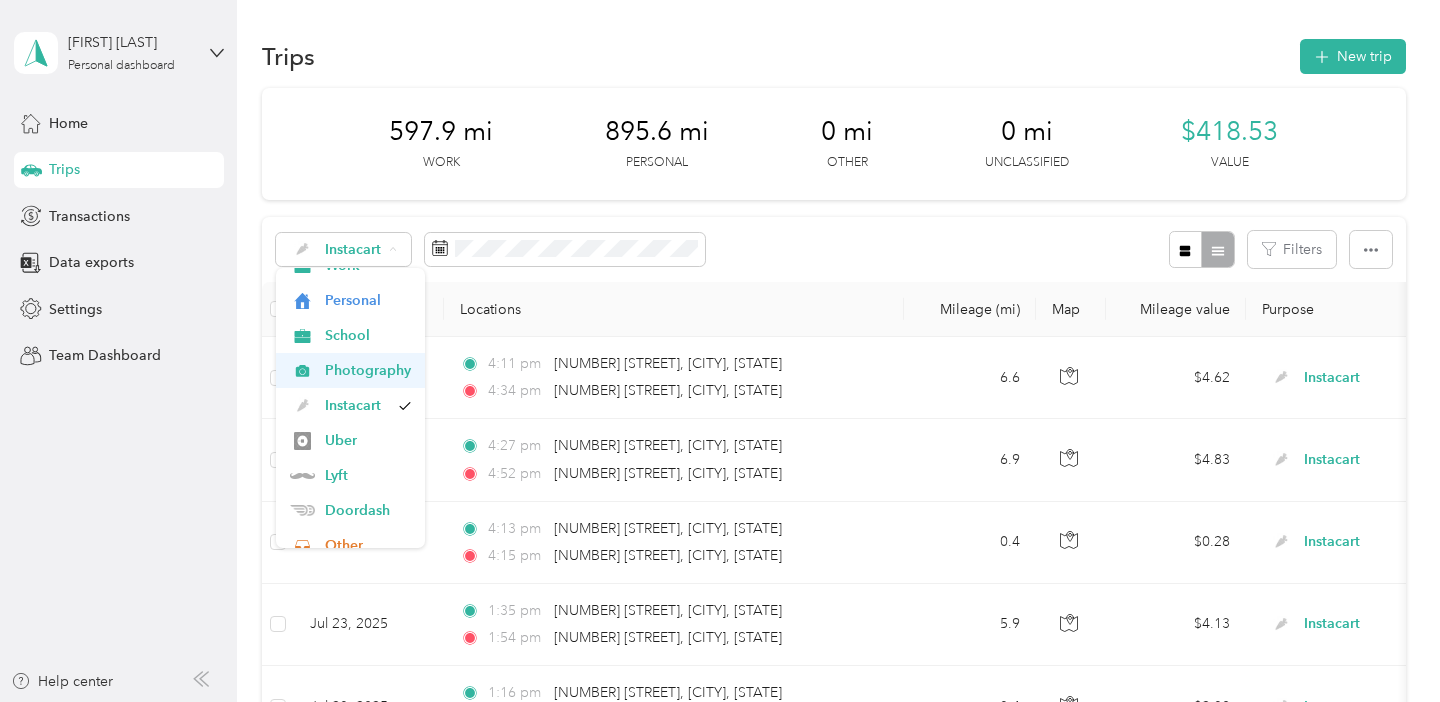 scroll, scrollTop: 94, scrollLeft: 0, axis: vertical 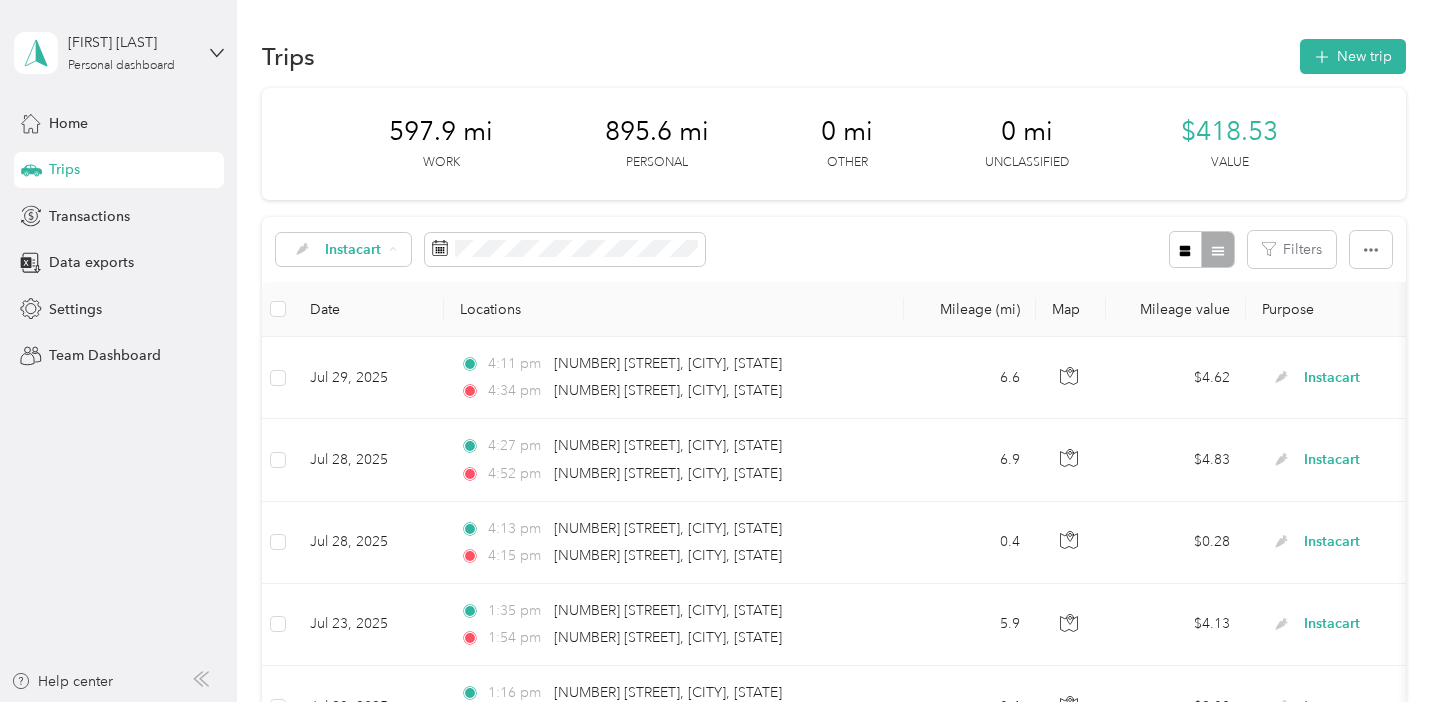 click on "Uber" at bounding box center (351, 436) 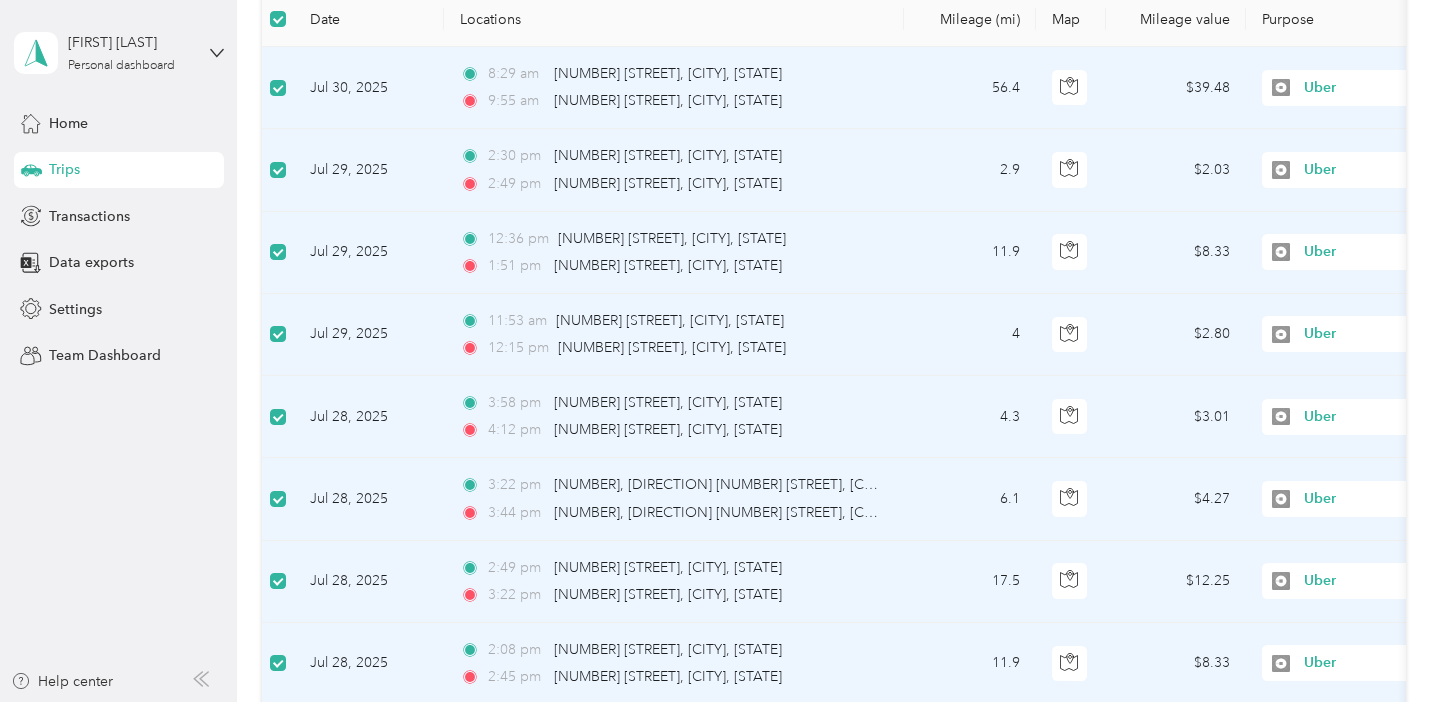 scroll, scrollTop: 0, scrollLeft: 0, axis: both 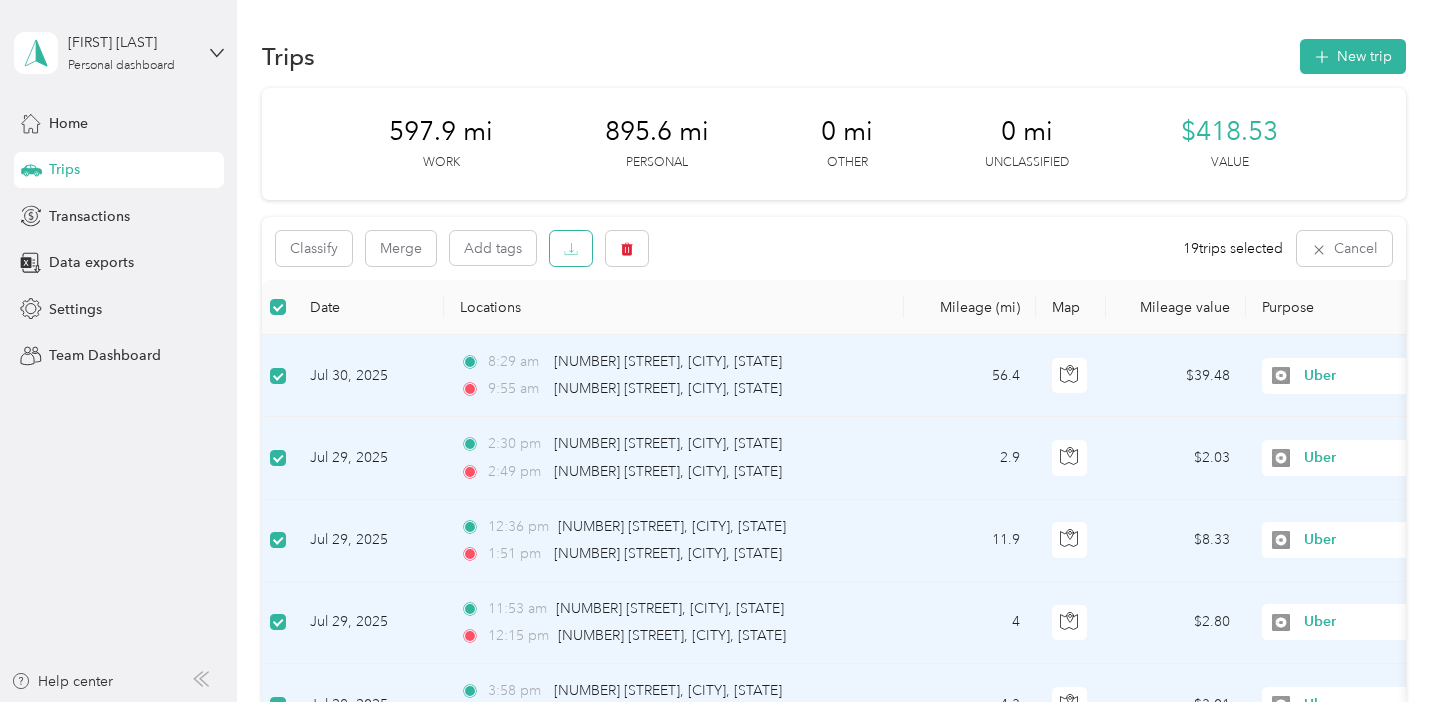 click 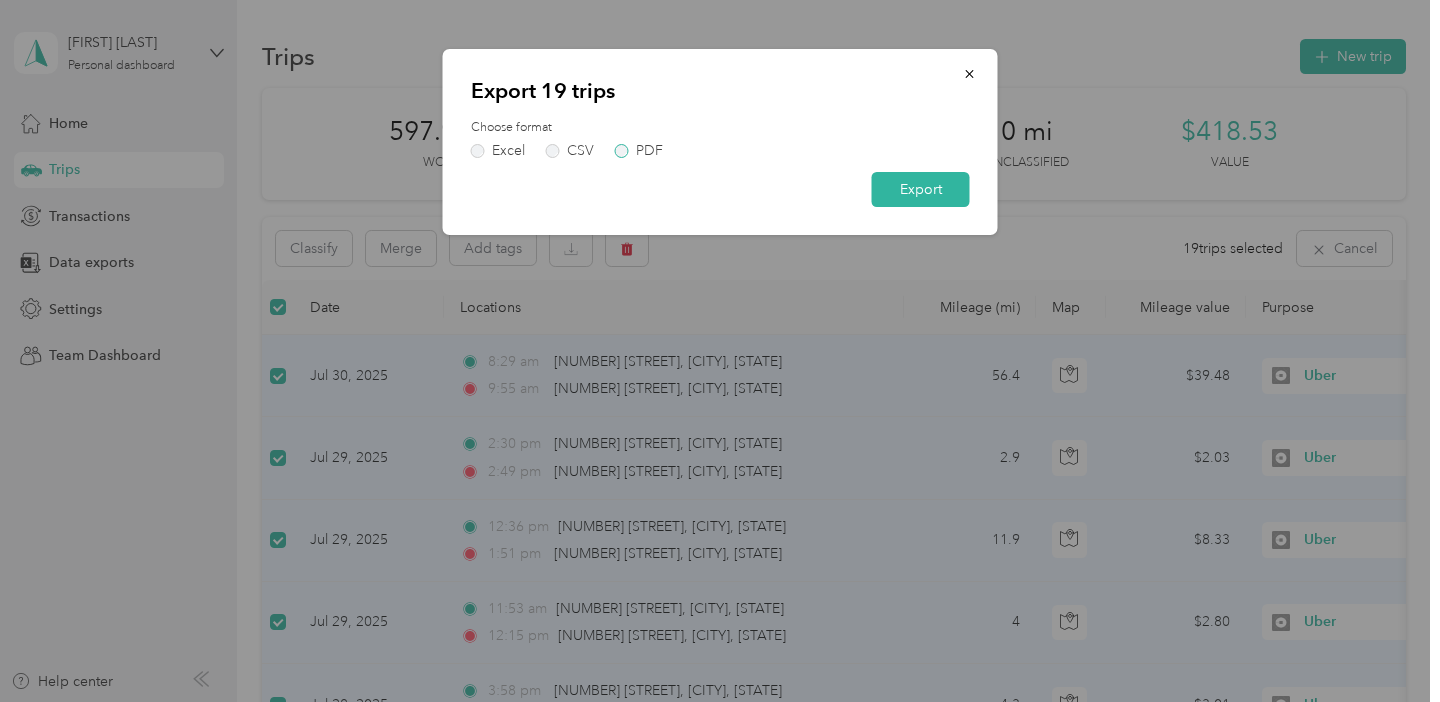 click on "PDF" at bounding box center (639, 151) 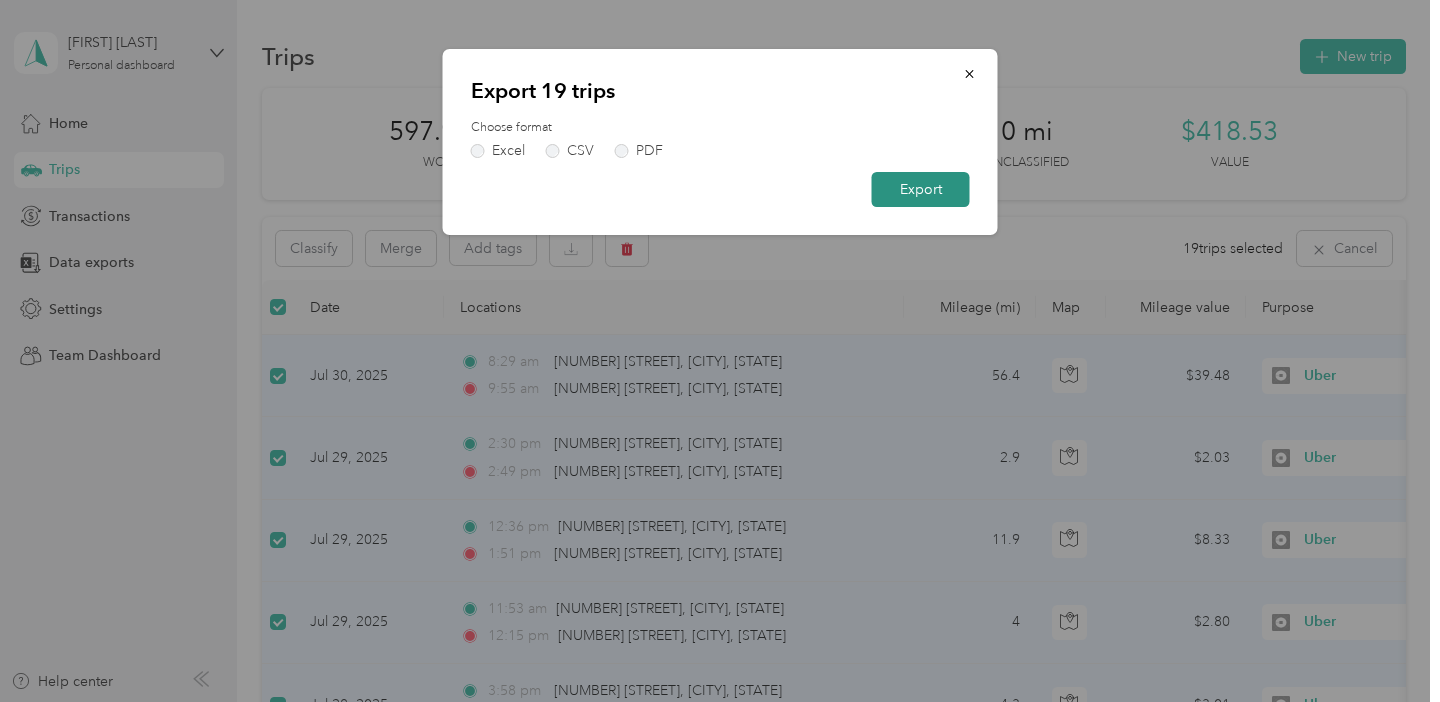 click on "Export" at bounding box center (921, 189) 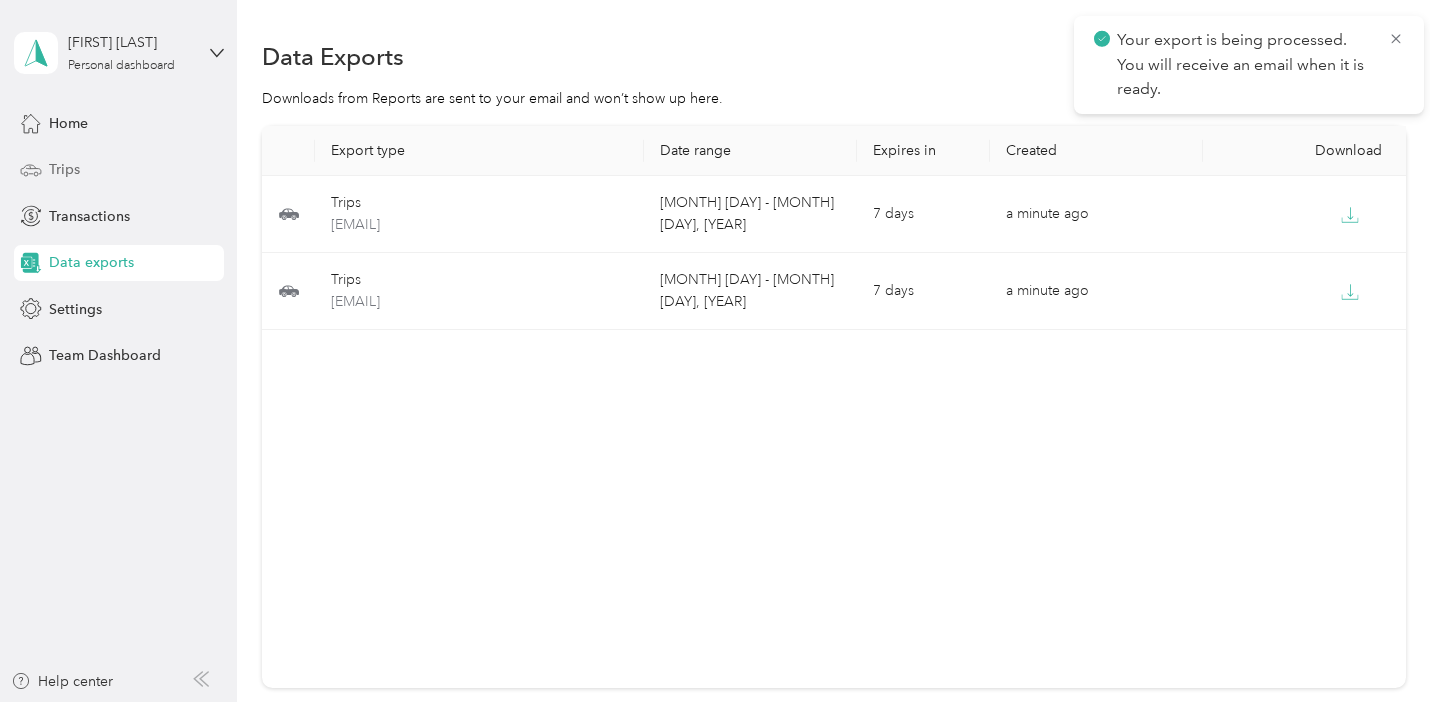 click on "Trips" at bounding box center (119, 170) 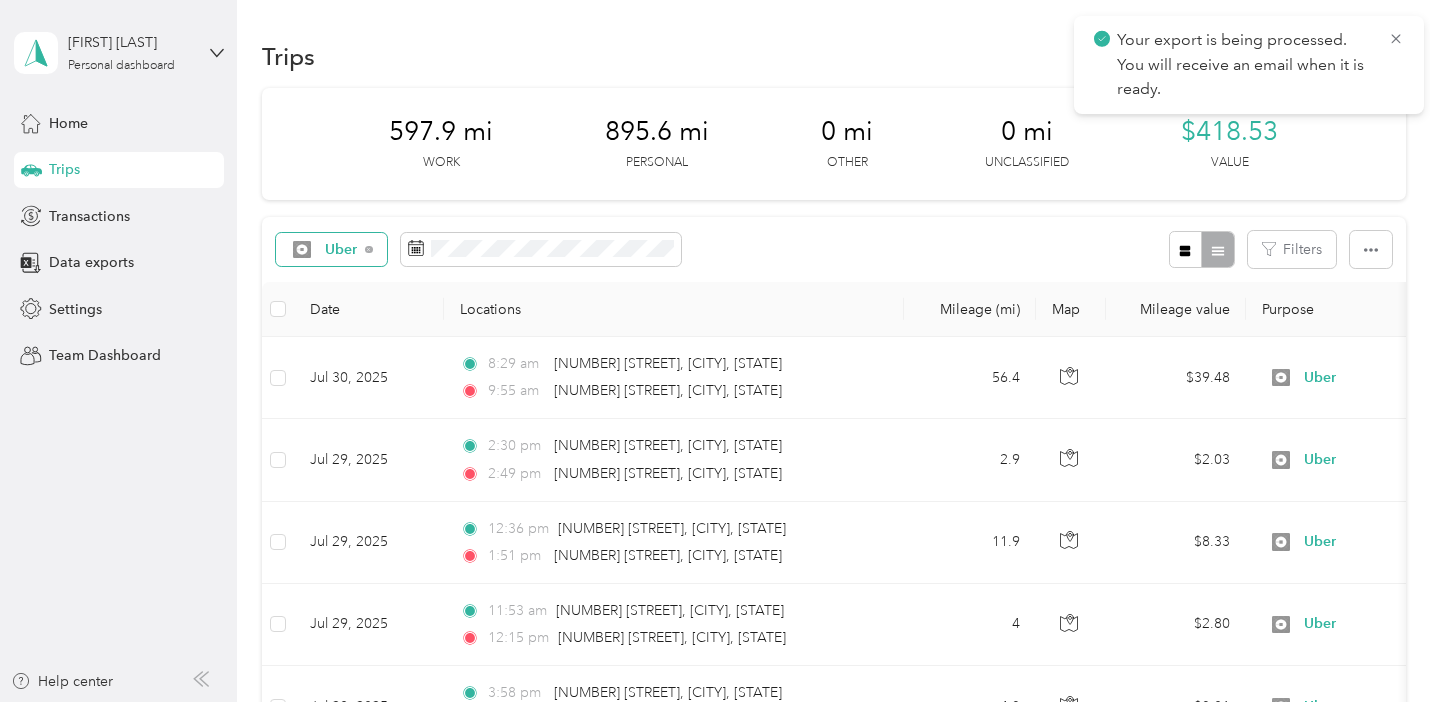 click on "Uber" at bounding box center (341, 250) 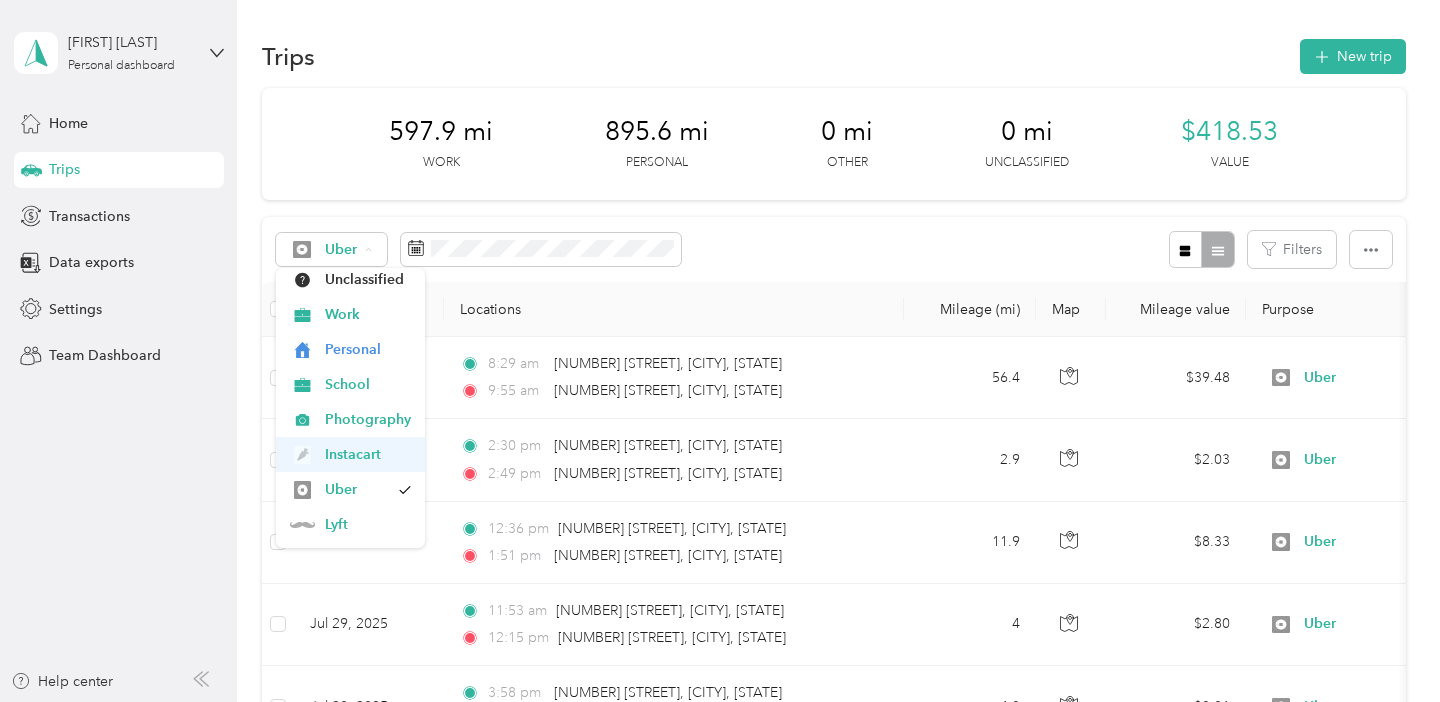 scroll, scrollTop: 75, scrollLeft: 0, axis: vertical 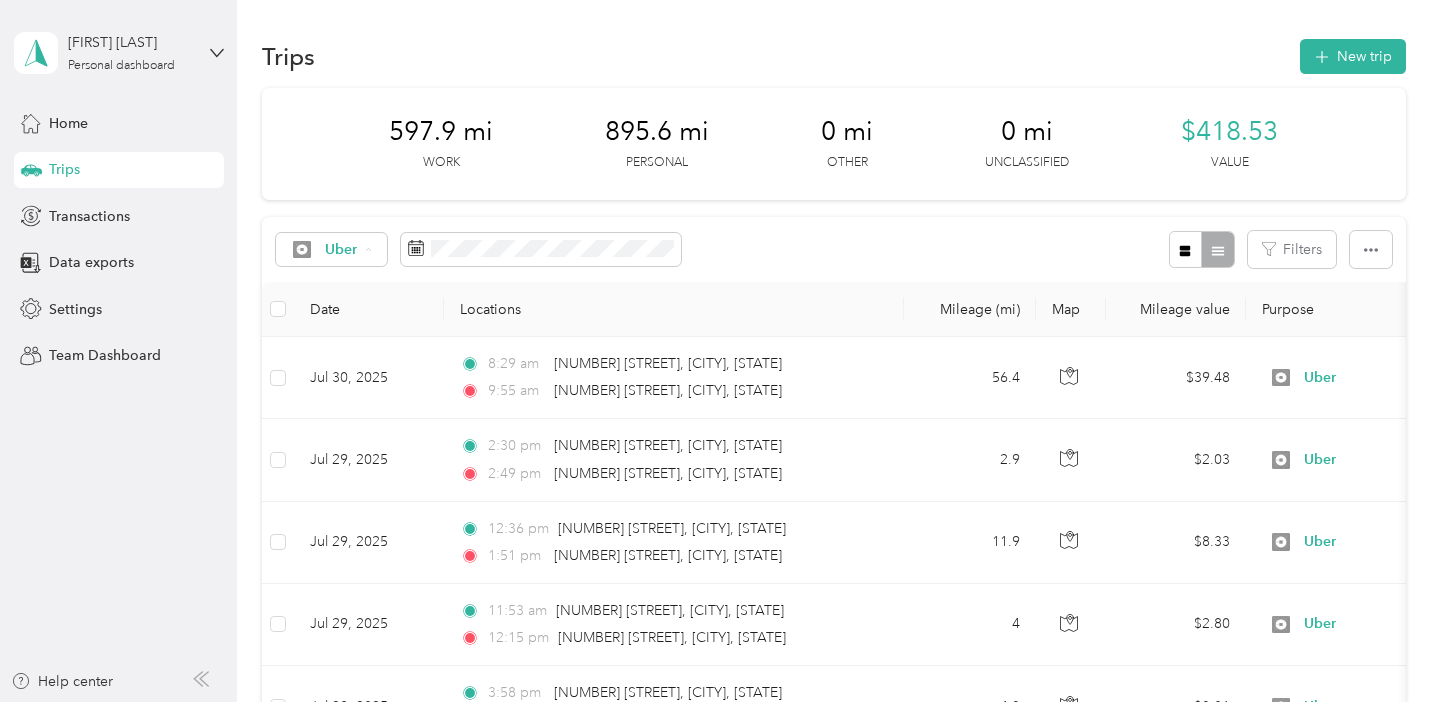 click on "Lyft" at bounding box center [368, 490] 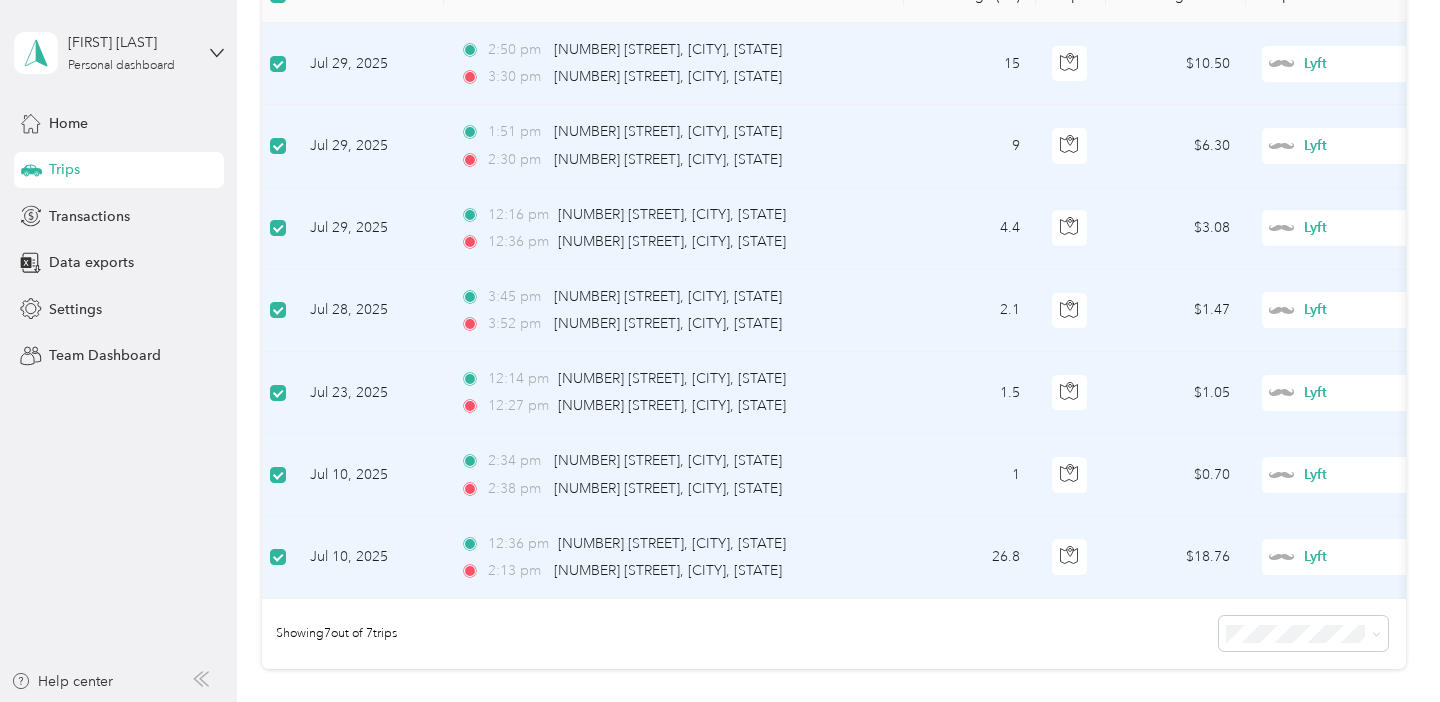 scroll, scrollTop: 0, scrollLeft: 0, axis: both 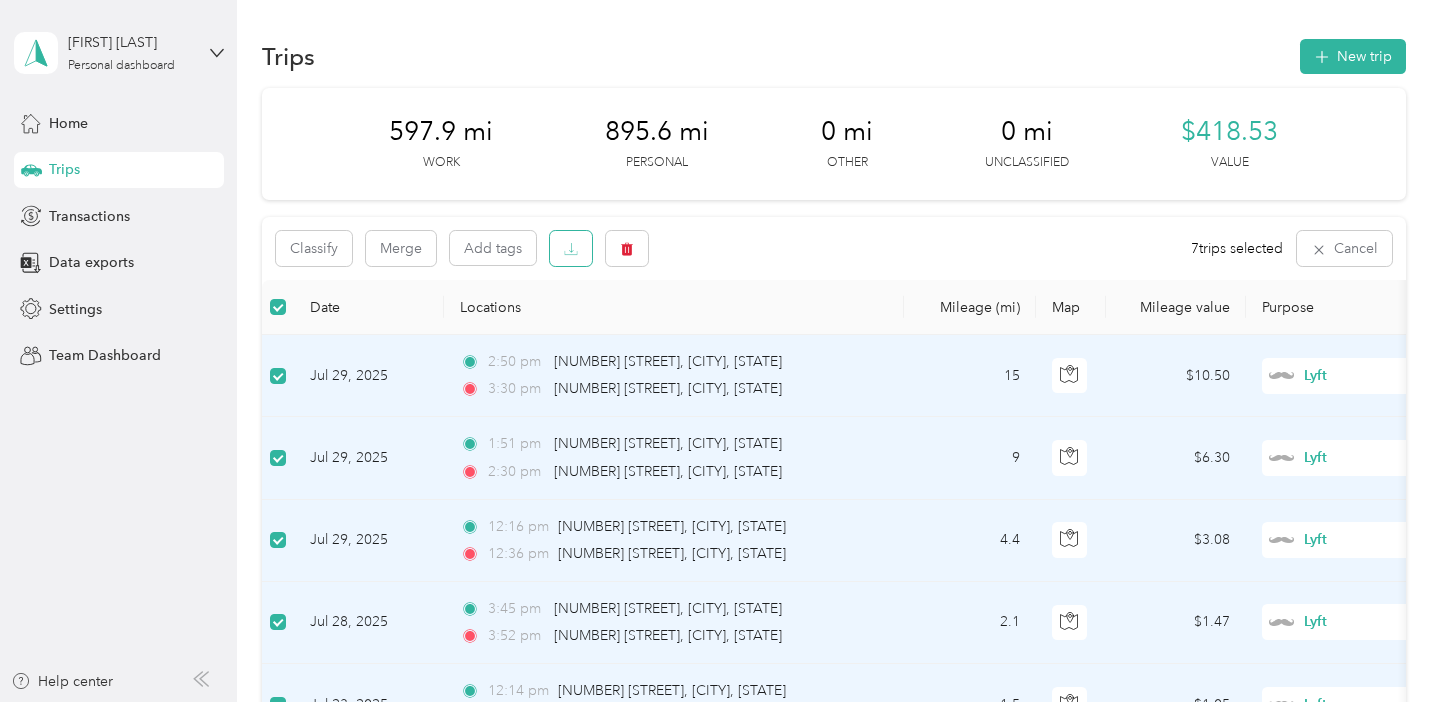 click 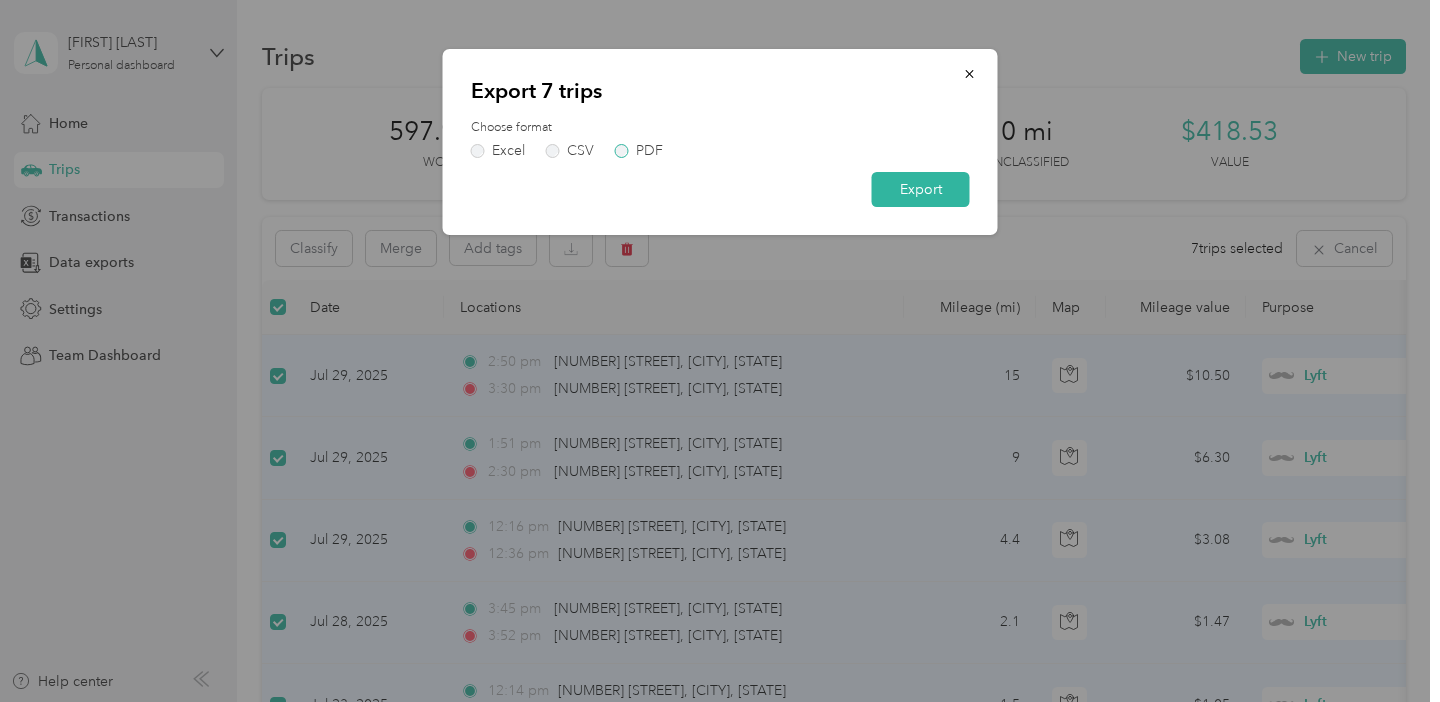 click on "PDF" at bounding box center (649, 151) 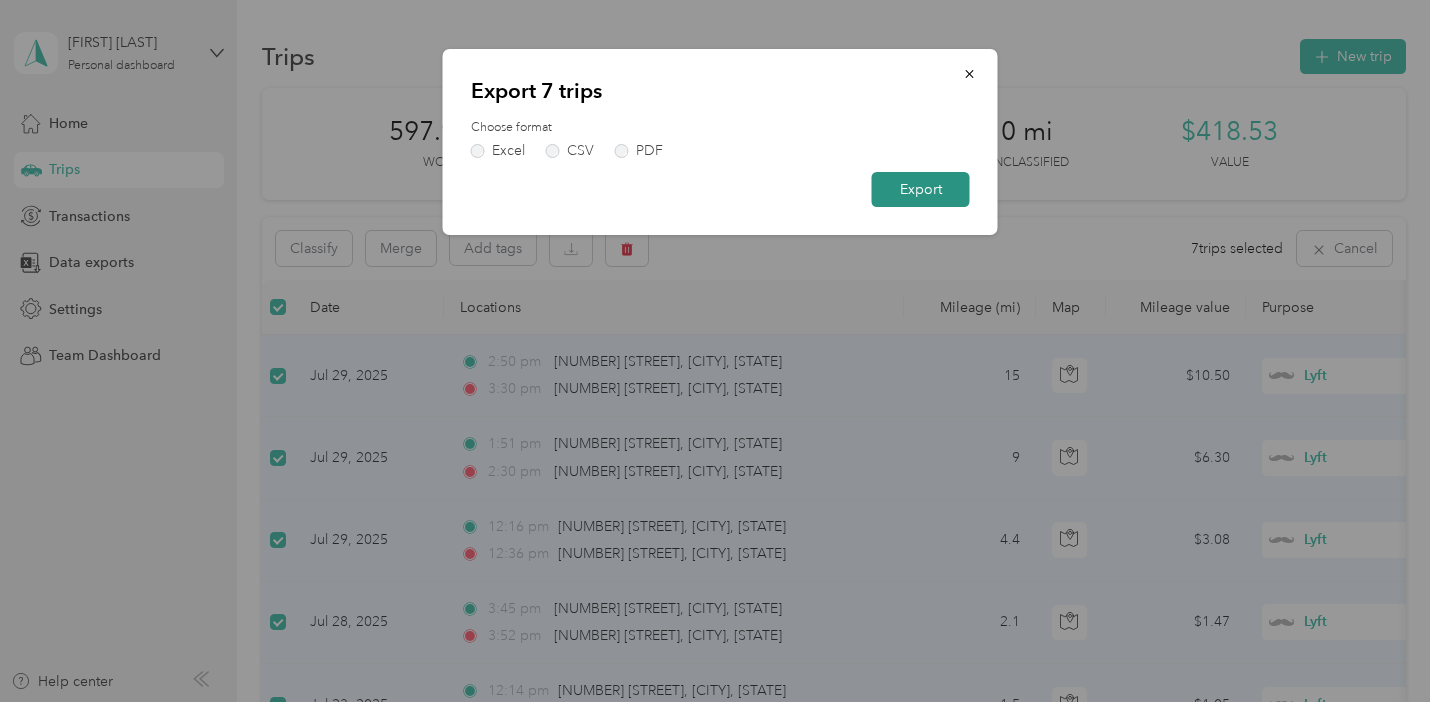 click on "Export" at bounding box center [921, 189] 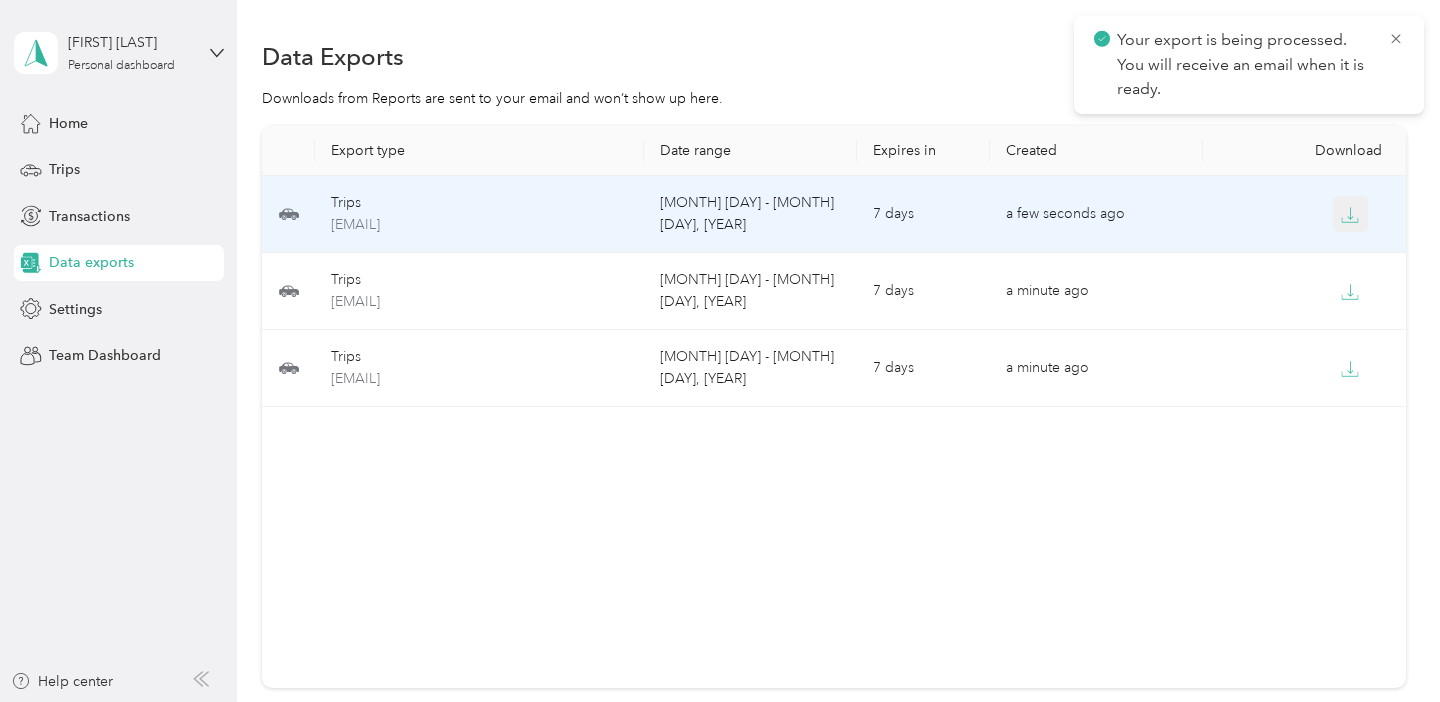 click 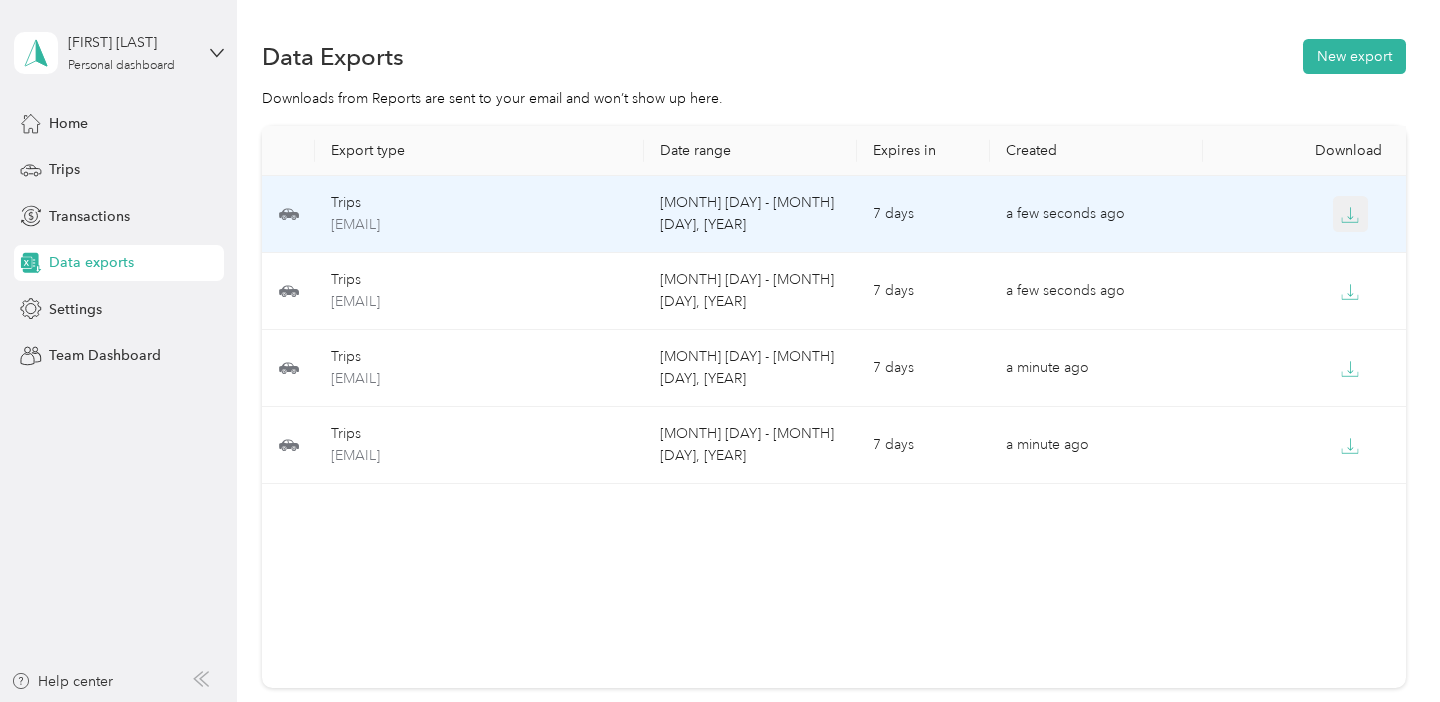 click 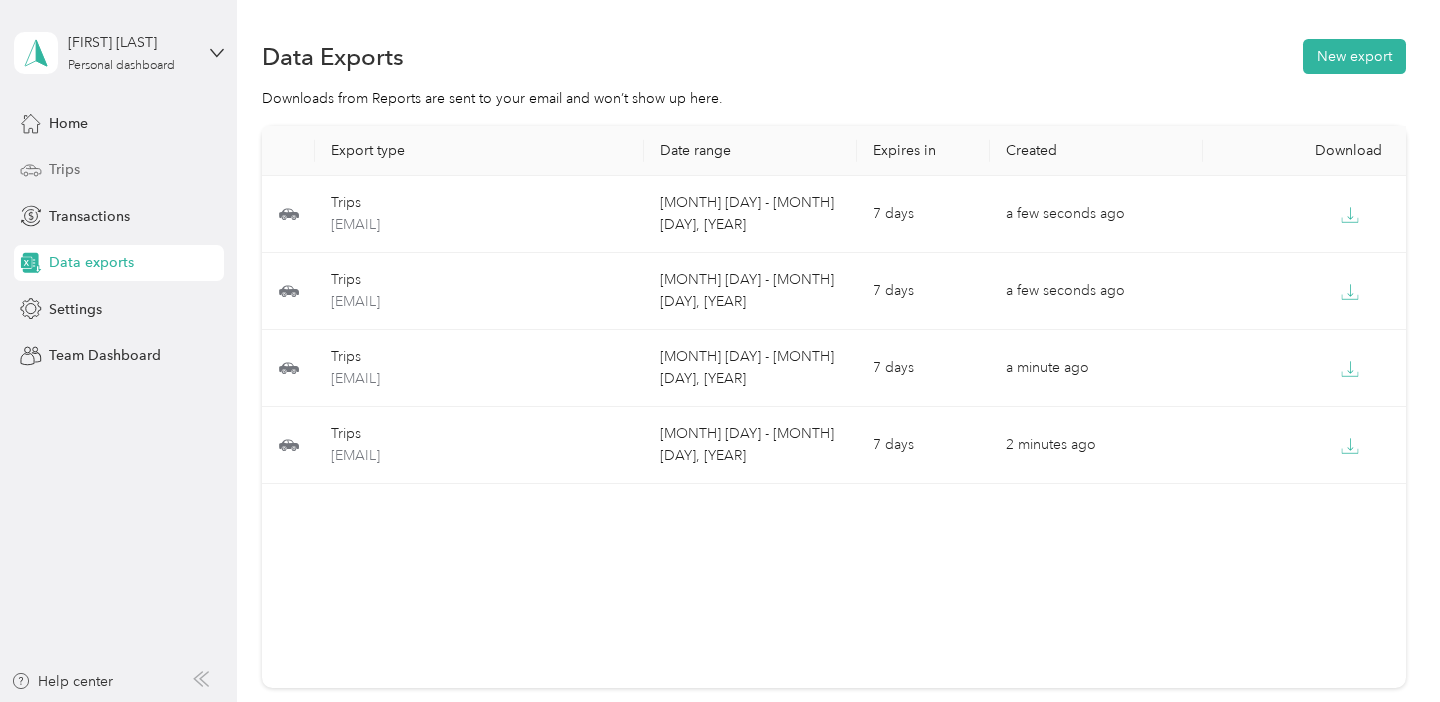 click on "Trips" at bounding box center (119, 170) 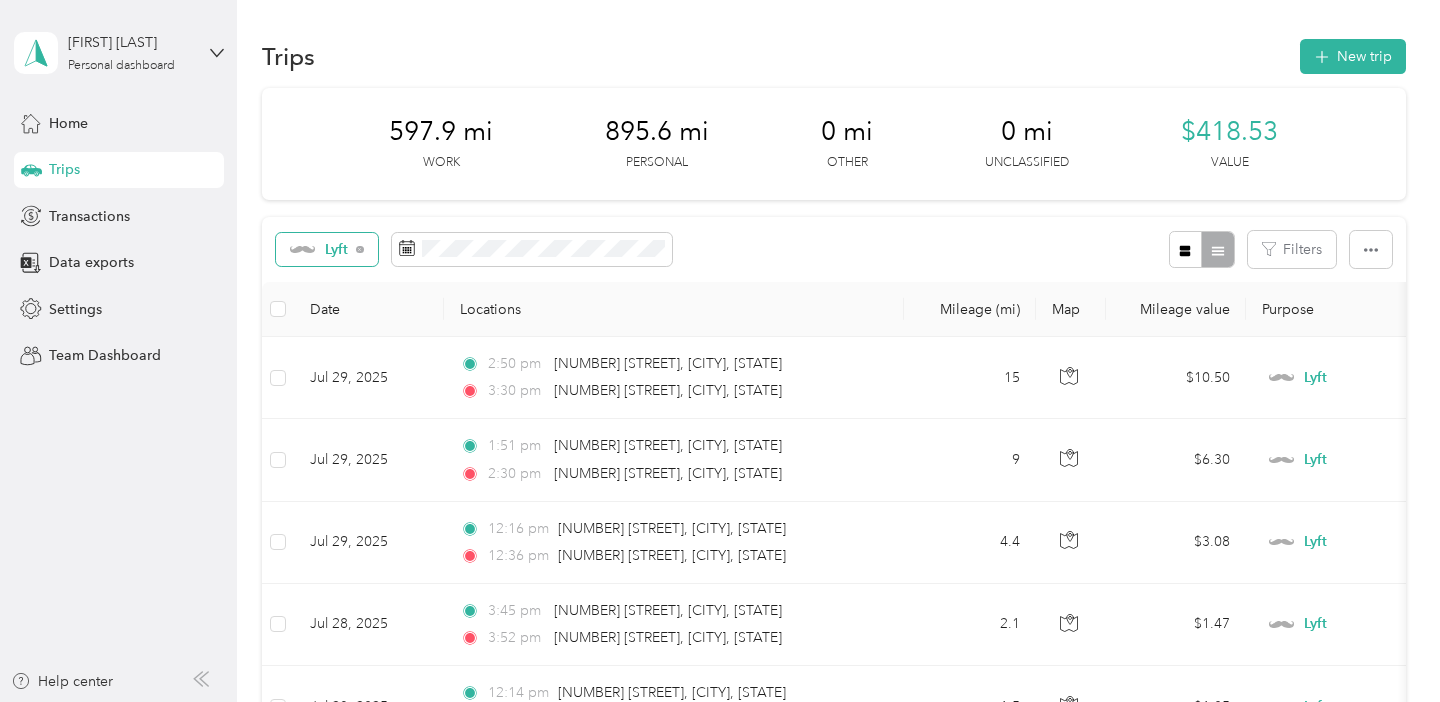 click on "Lyft" at bounding box center (320, 250) 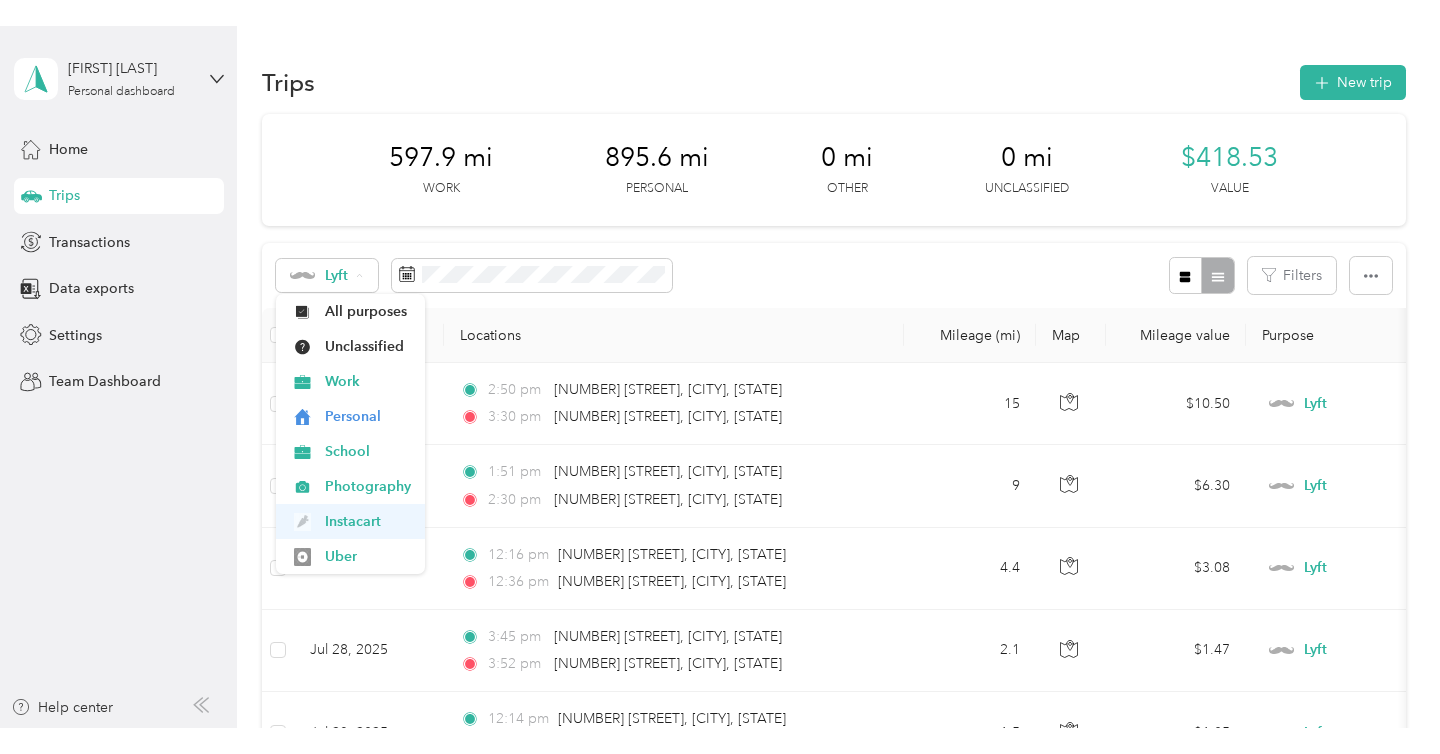 scroll, scrollTop: 133, scrollLeft: 0, axis: vertical 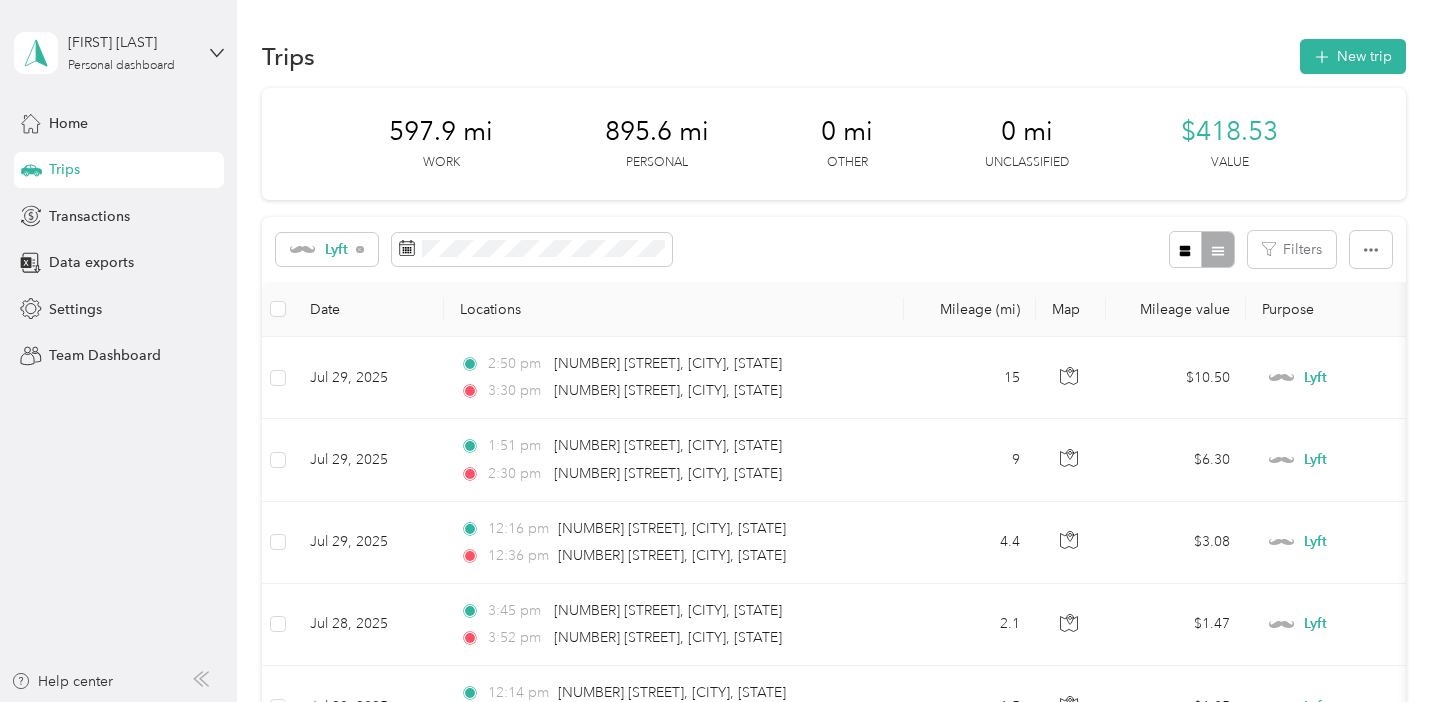 click on "Doordash" at bounding box center [351, 460] 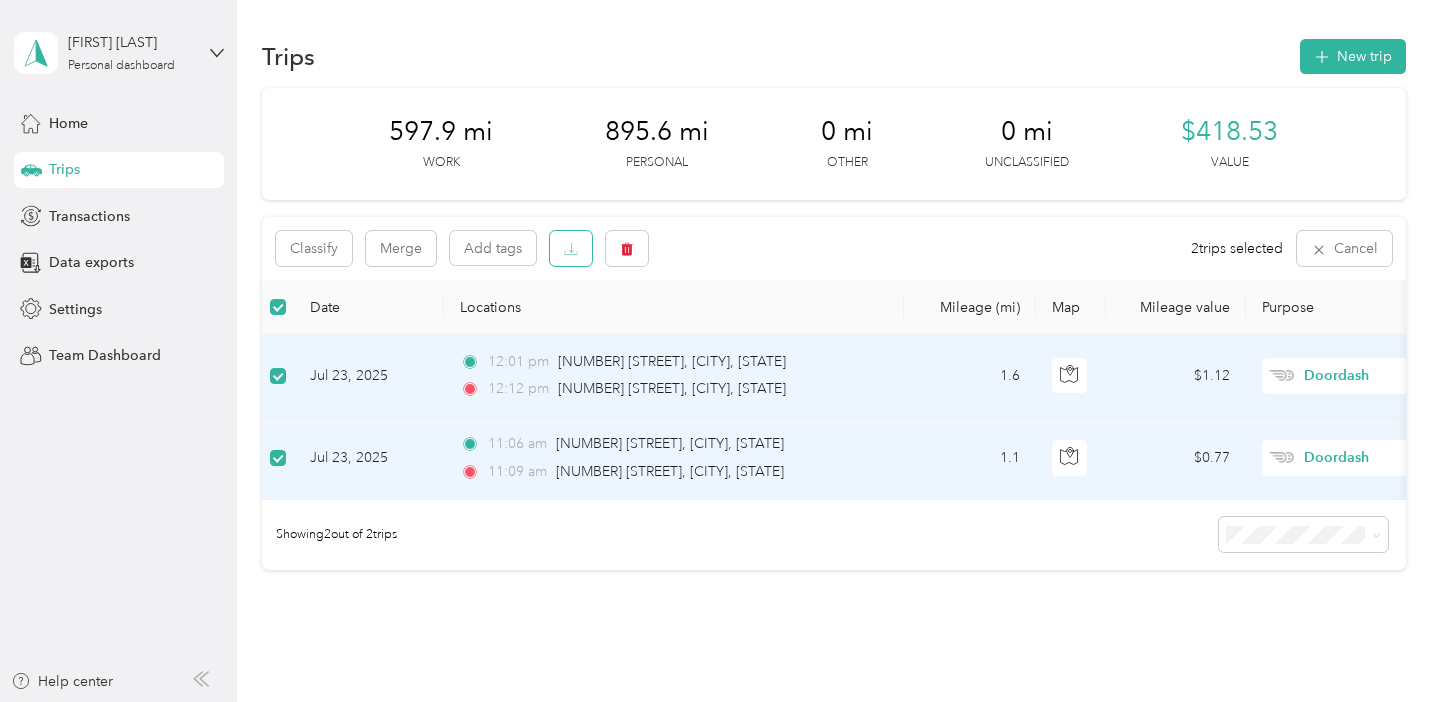 click 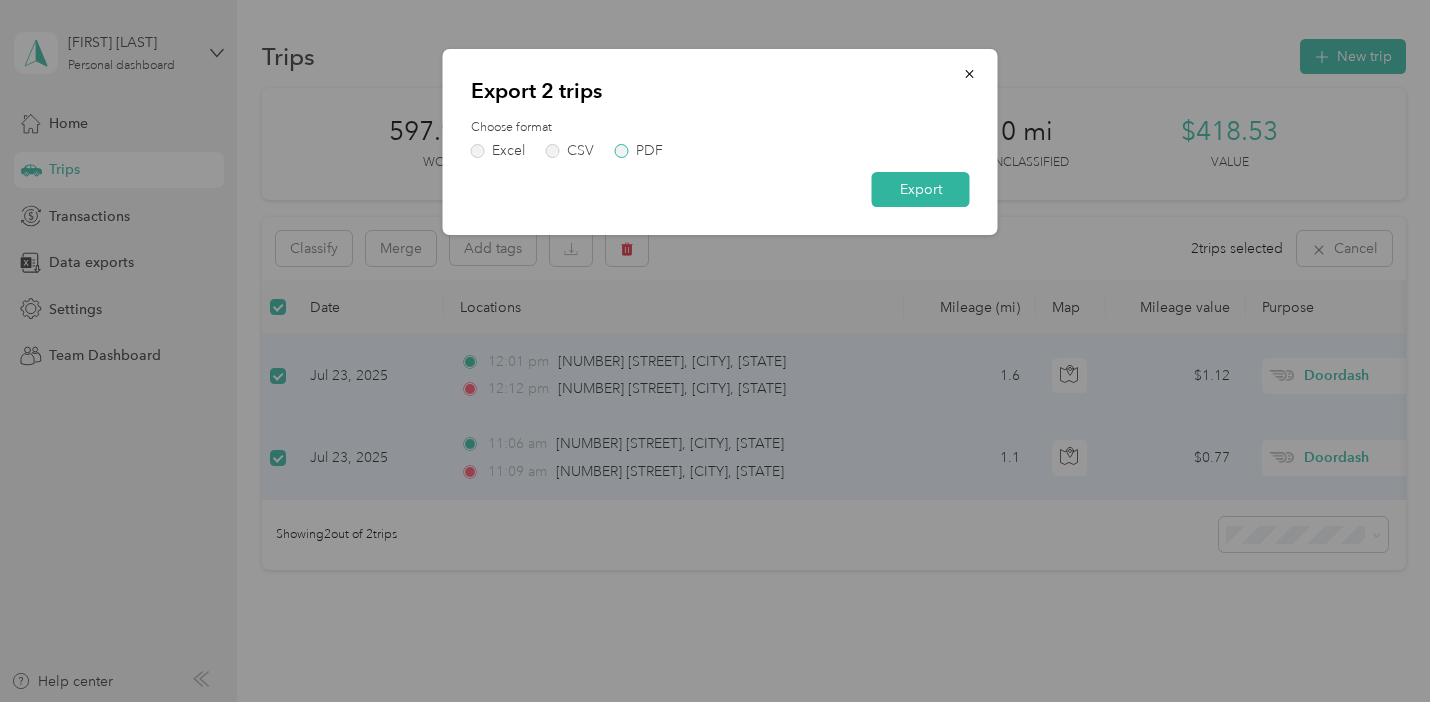 click on "PDF" at bounding box center (639, 151) 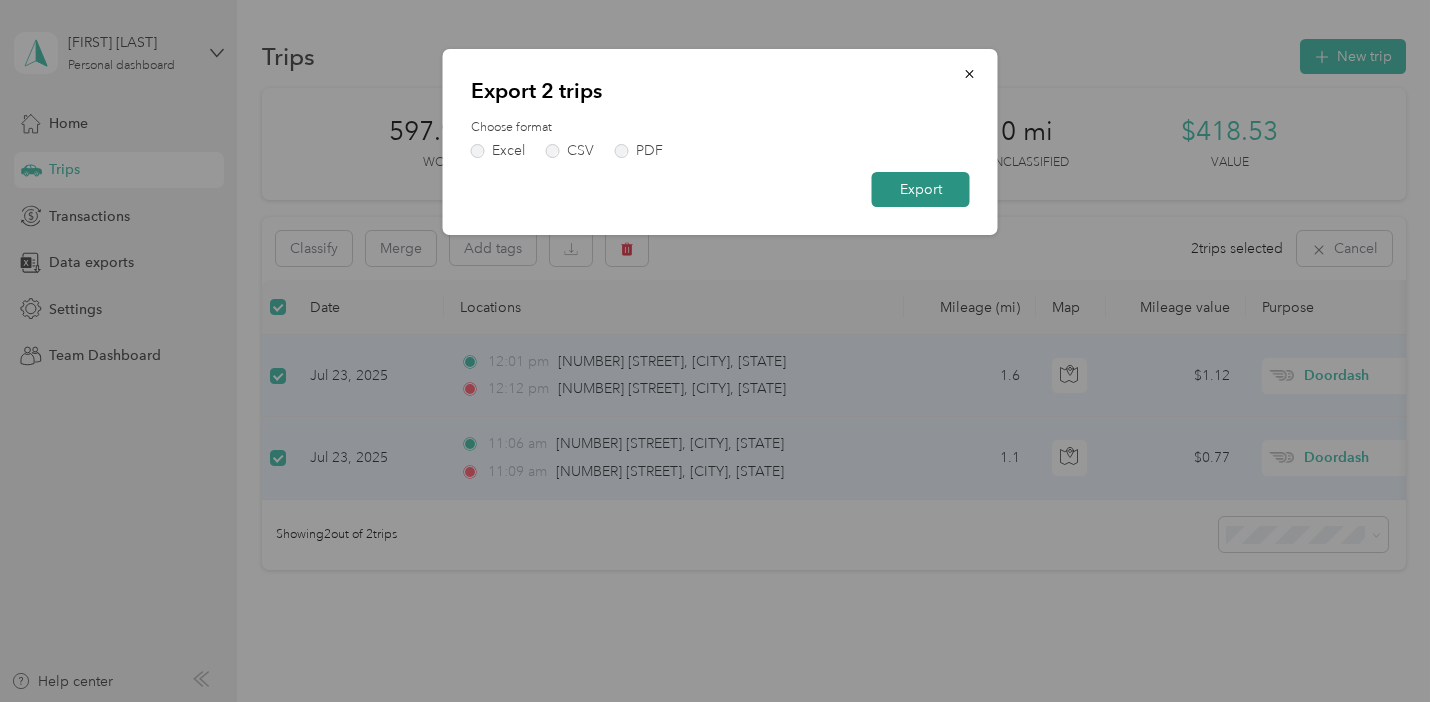 click on "Export" at bounding box center [921, 189] 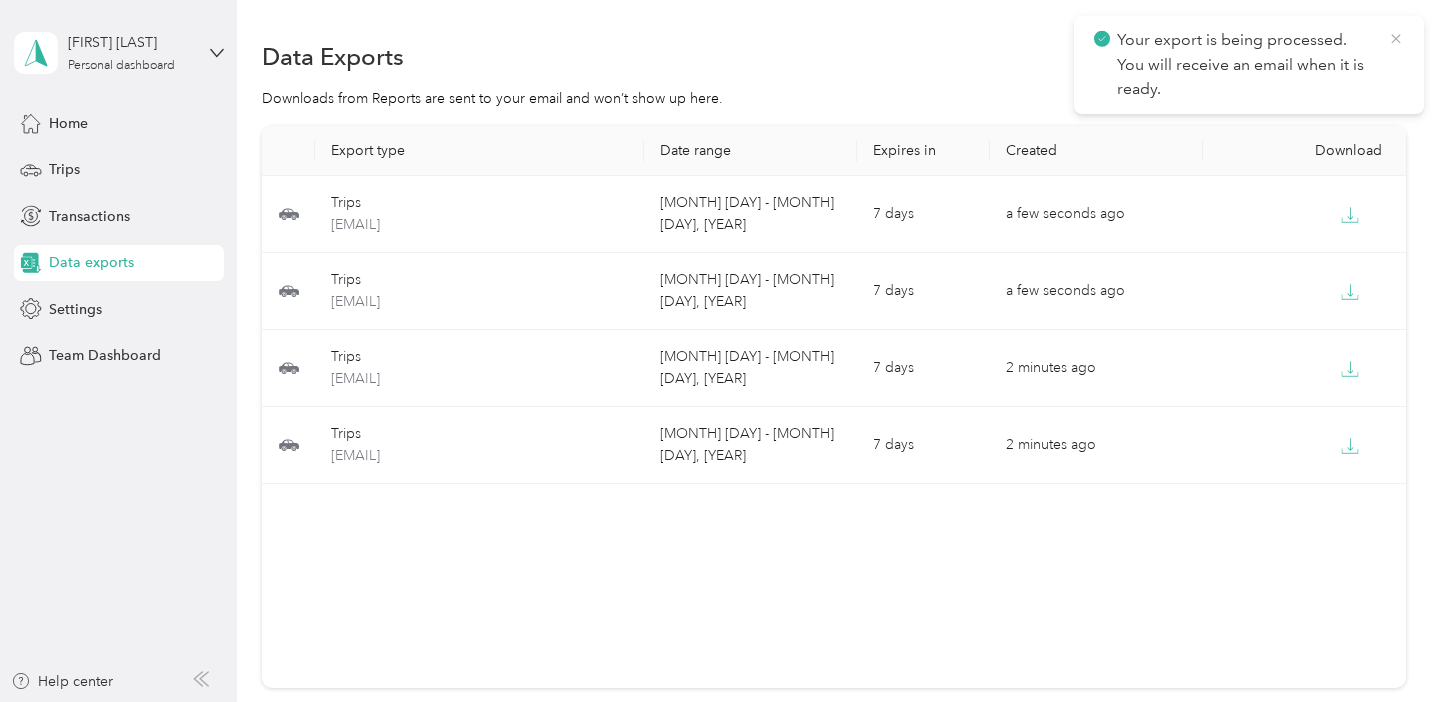 click 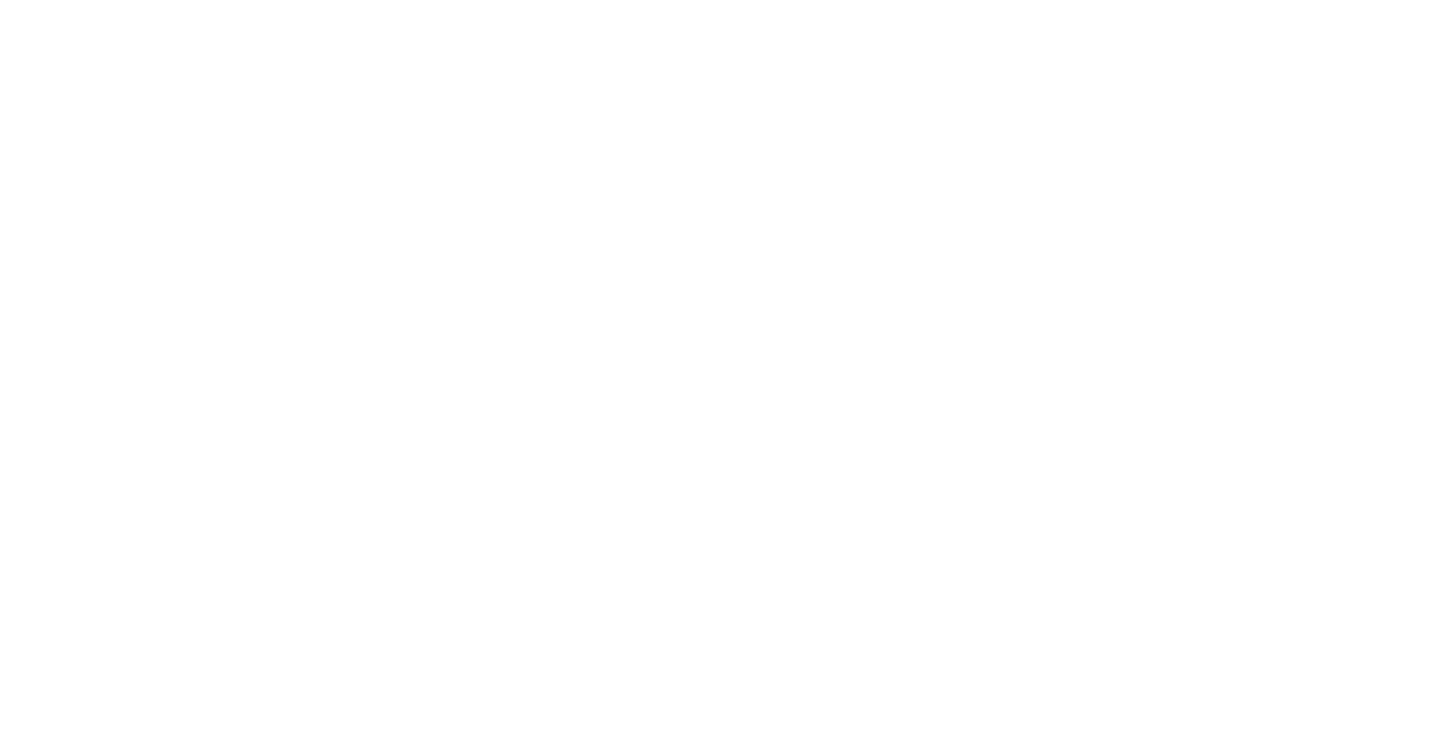 scroll, scrollTop: 0, scrollLeft: 0, axis: both 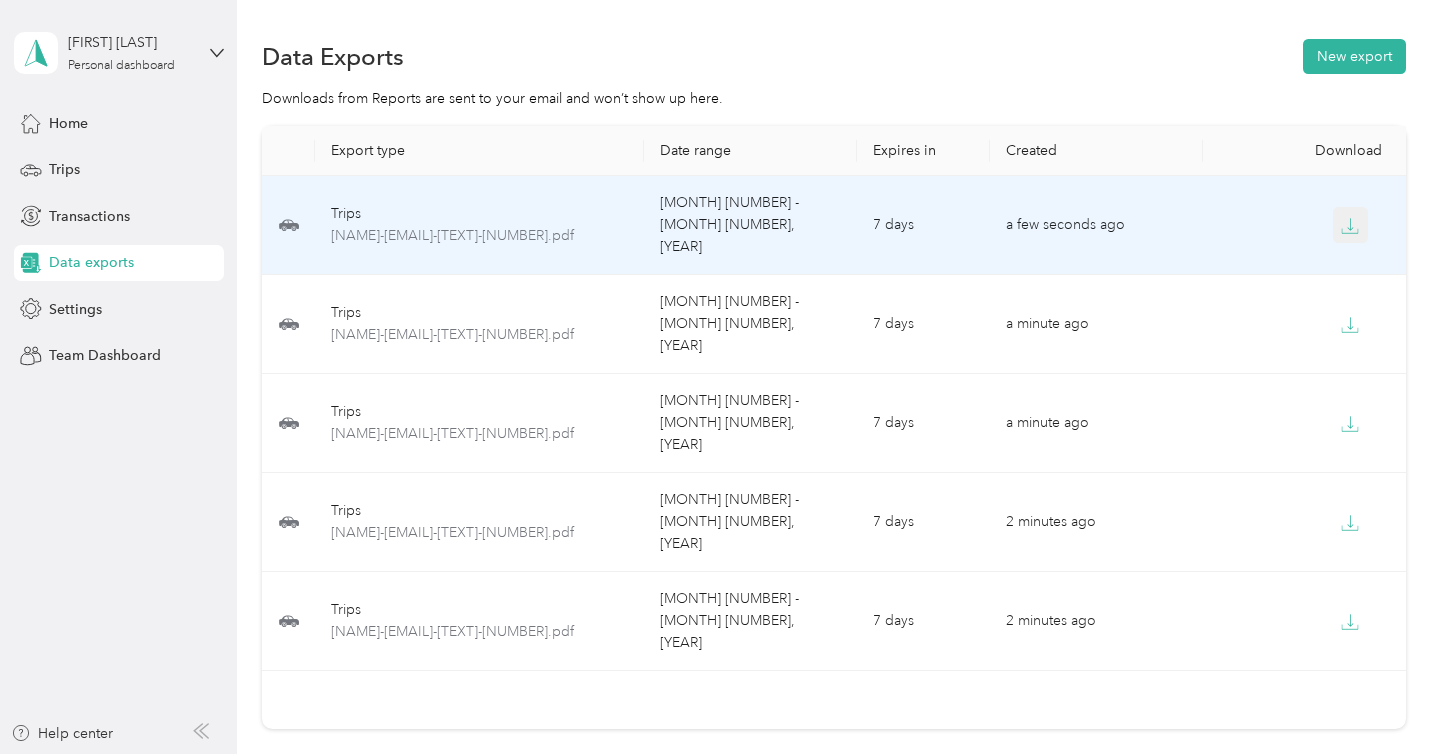 click 